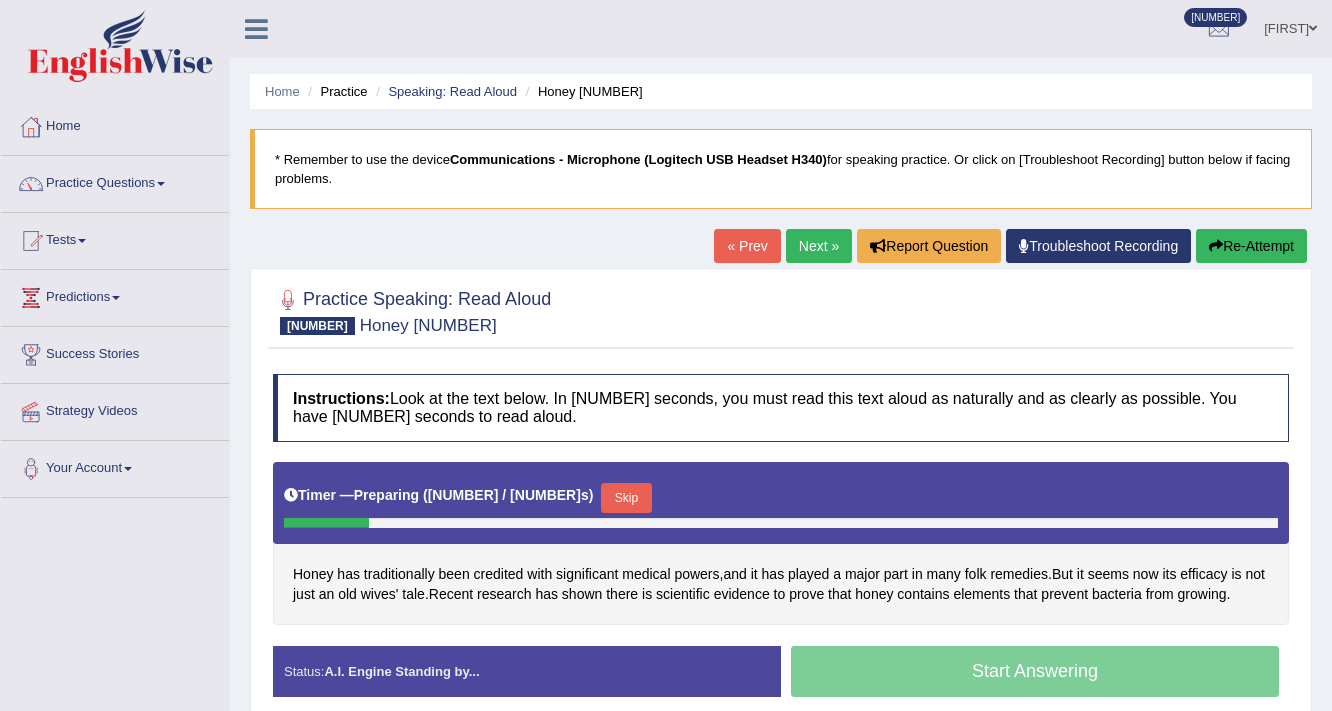 scroll, scrollTop: 320, scrollLeft: 0, axis: vertical 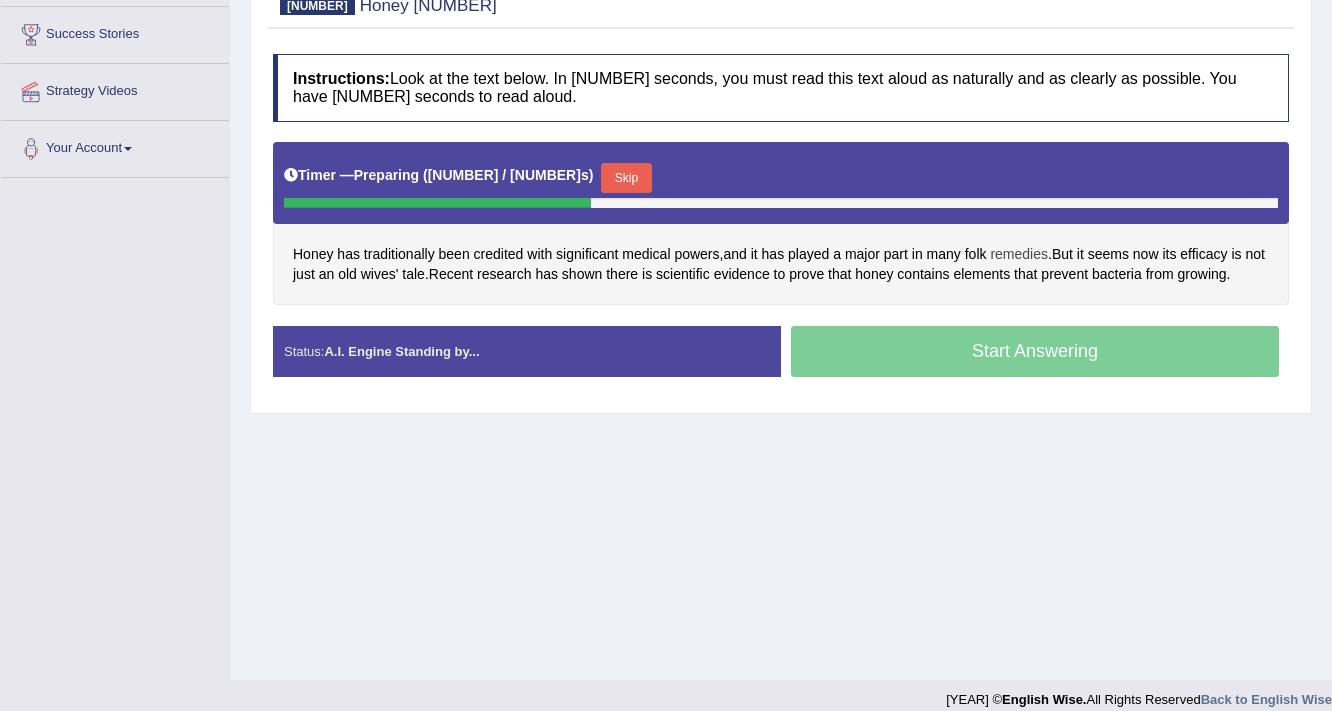 click on "remedies" at bounding box center [1019, 254] 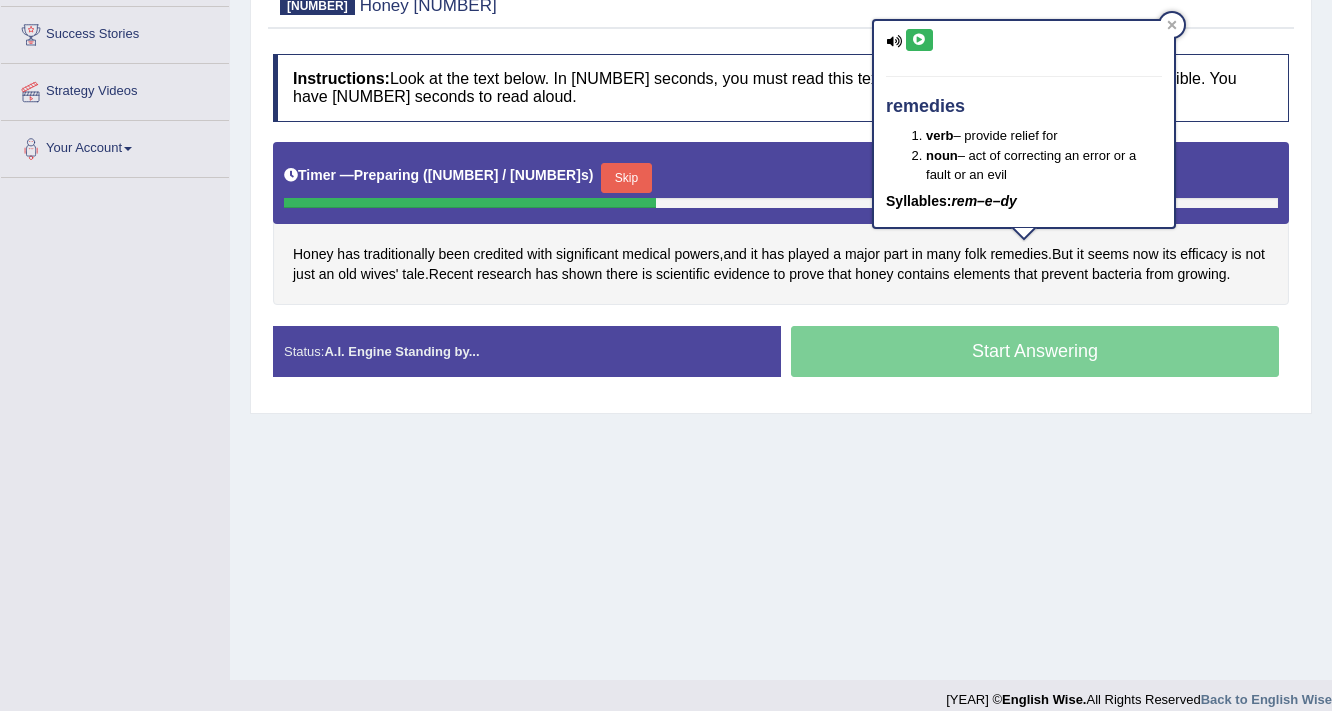 click at bounding box center (919, 40) 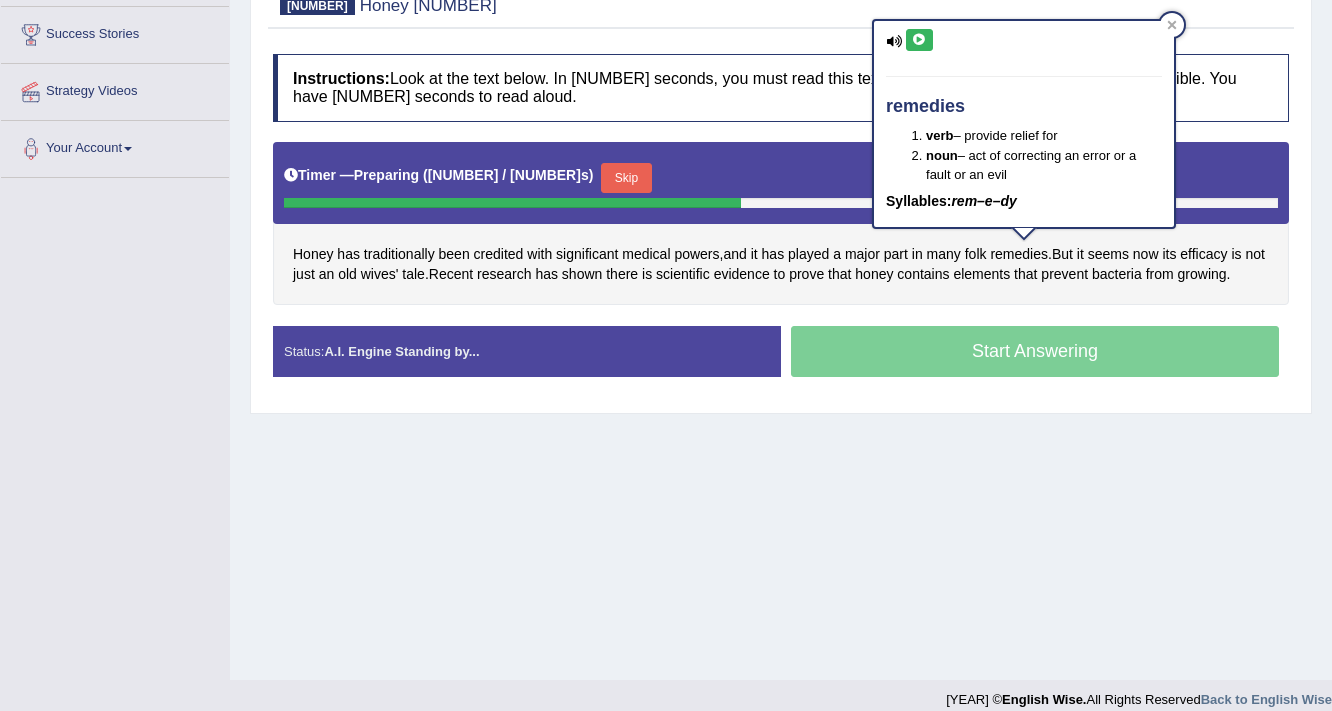 click on "Instructions:  Look at the text below. In 40 seconds, you must read this text aloud as naturally and as clearly as possible. You have 40 seconds to read aloud.
Timer —  Preparing   ( 16 / 35s ) Skip Honey   has   traditionally   been   credited   with   significant   medical   powers ,  and   it   has   played   a   major   part   in   many   folk   remedies .  But   it   seems   now   its   efficacy   is   not   just   an   old   wives'   tale .  Recent   research   has   shown   there   is   scientific   evidence   to   prove   that   honey   contains   elements   that   prevent   bacteria   from   growing . Created with Highcharts 7.1.2 Too low Too high Time Pitch meter: 0 10 20 30 40 Created with Highcharts 7.1.2 Great Too slow Too fast Time Speech pace meter: 0 10 20 30 40 Accuracy Comparison for Reading Scores: Labels:
Red:  Missed/Mispronounced Words
Green:  Correct Words
Accuracy:  Voice Analysis: Your Response: Honey has" at bounding box center [781, 223] 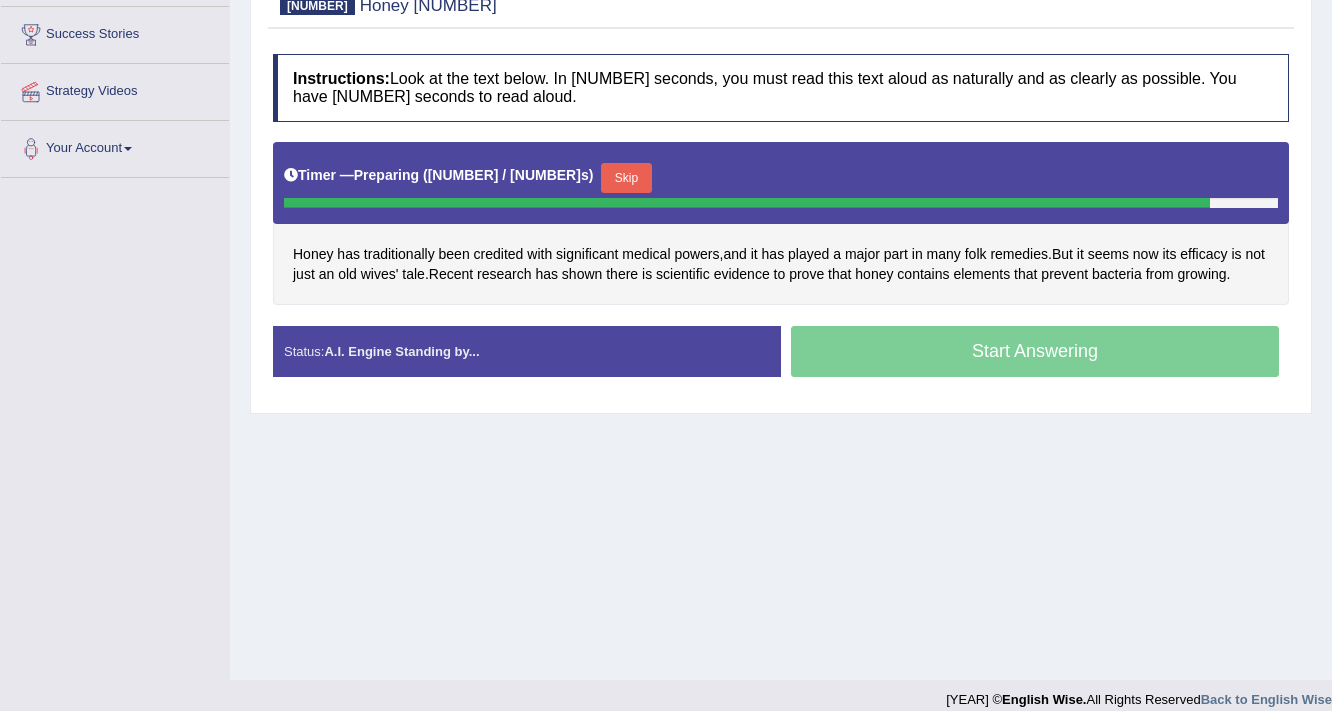 click on "Skip" at bounding box center [626, 178] 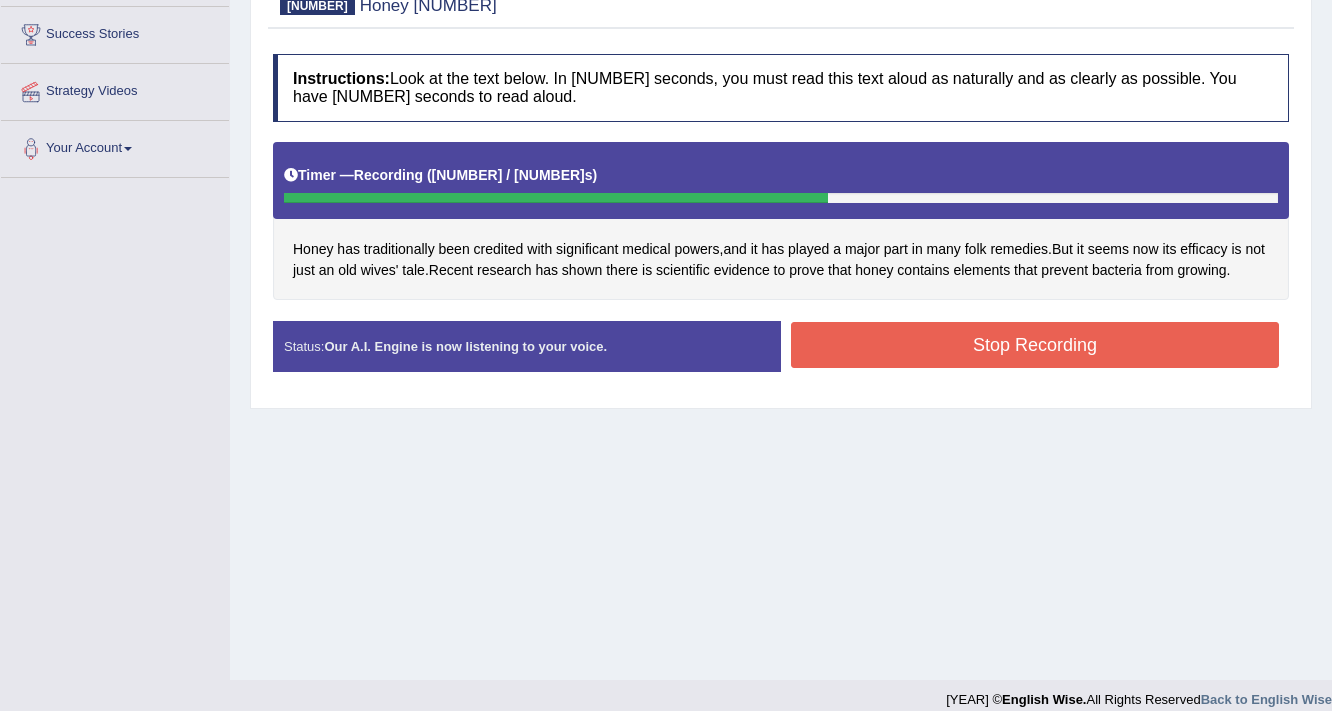 click on "Stop Recording" at bounding box center [1035, 345] 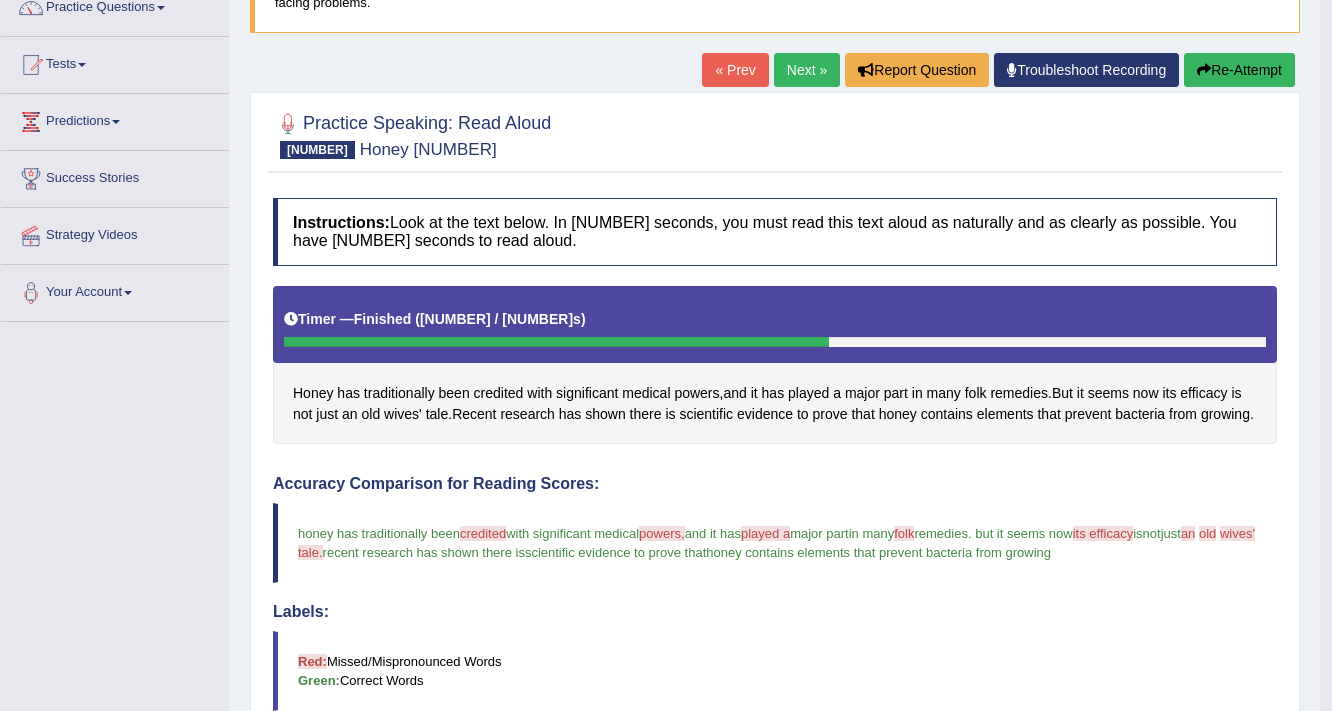 scroll, scrollTop: 80, scrollLeft: 0, axis: vertical 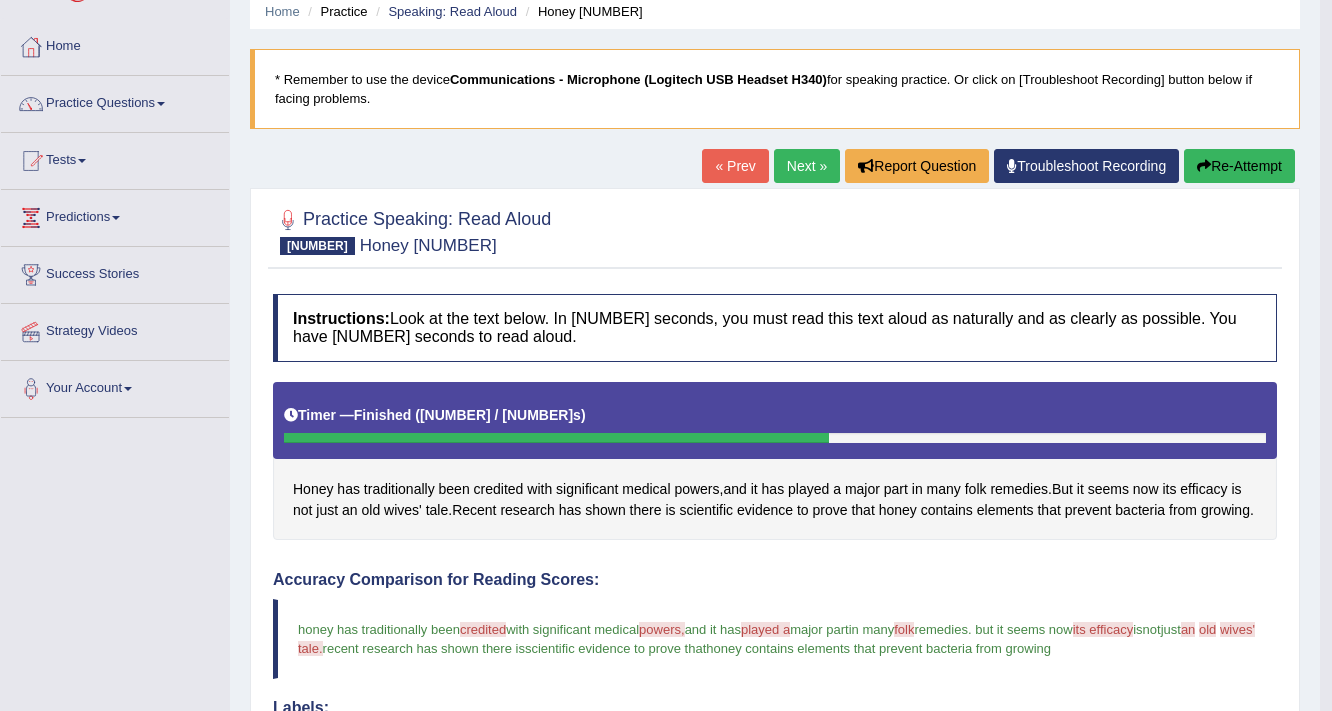 click on "Re-Attempt" at bounding box center (1239, 166) 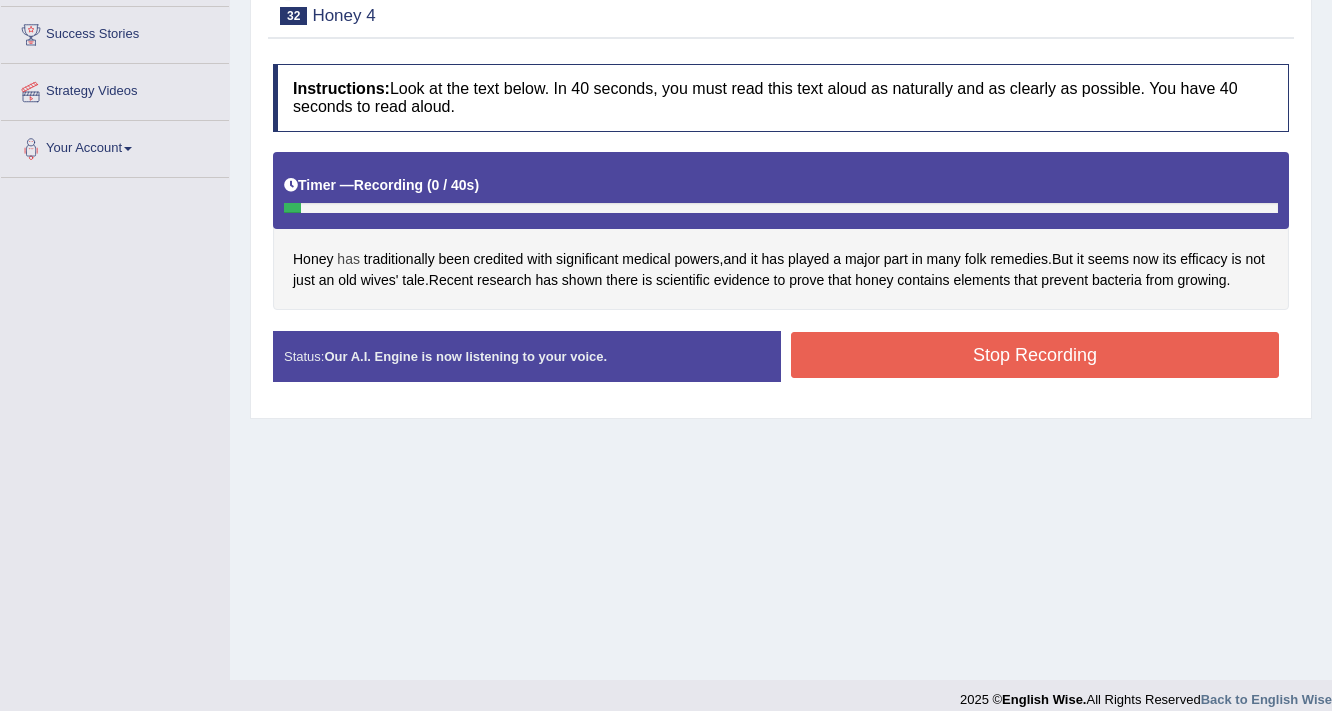 scroll, scrollTop: 320, scrollLeft: 0, axis: vertical 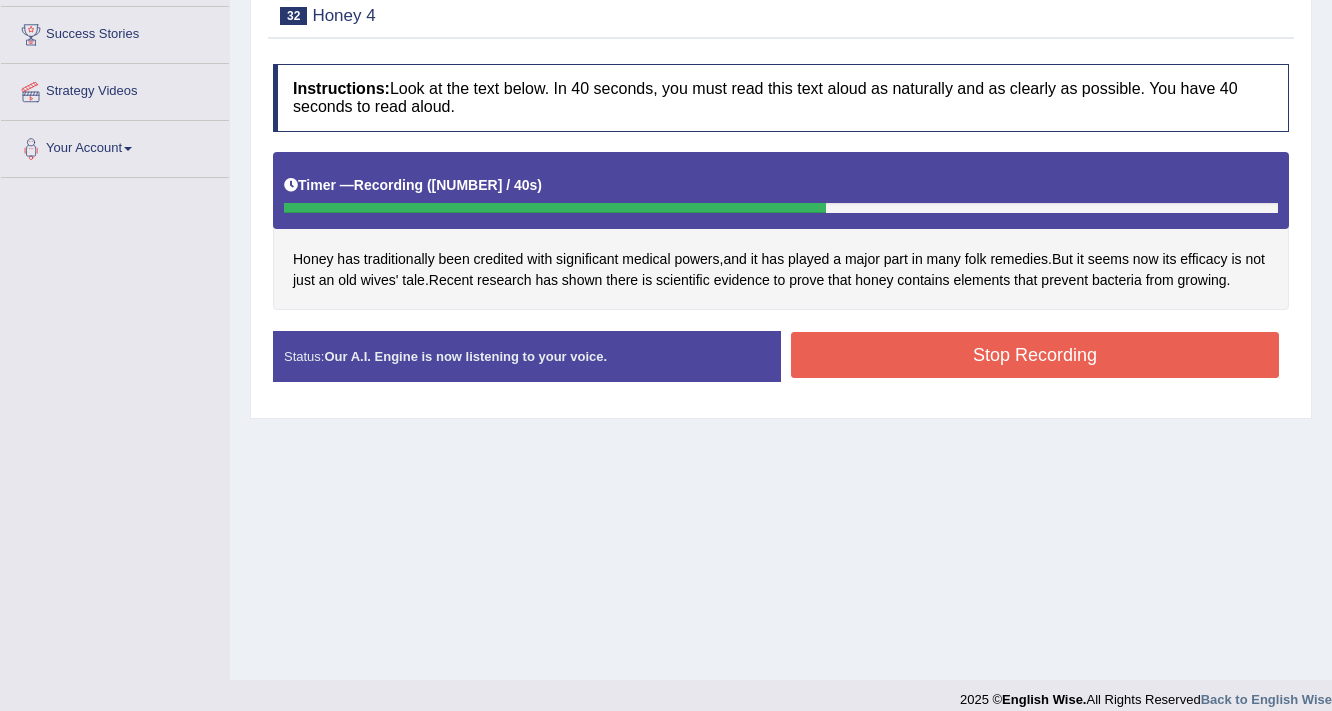 click on "Stop Recording" at bounding box center [1035, 355] 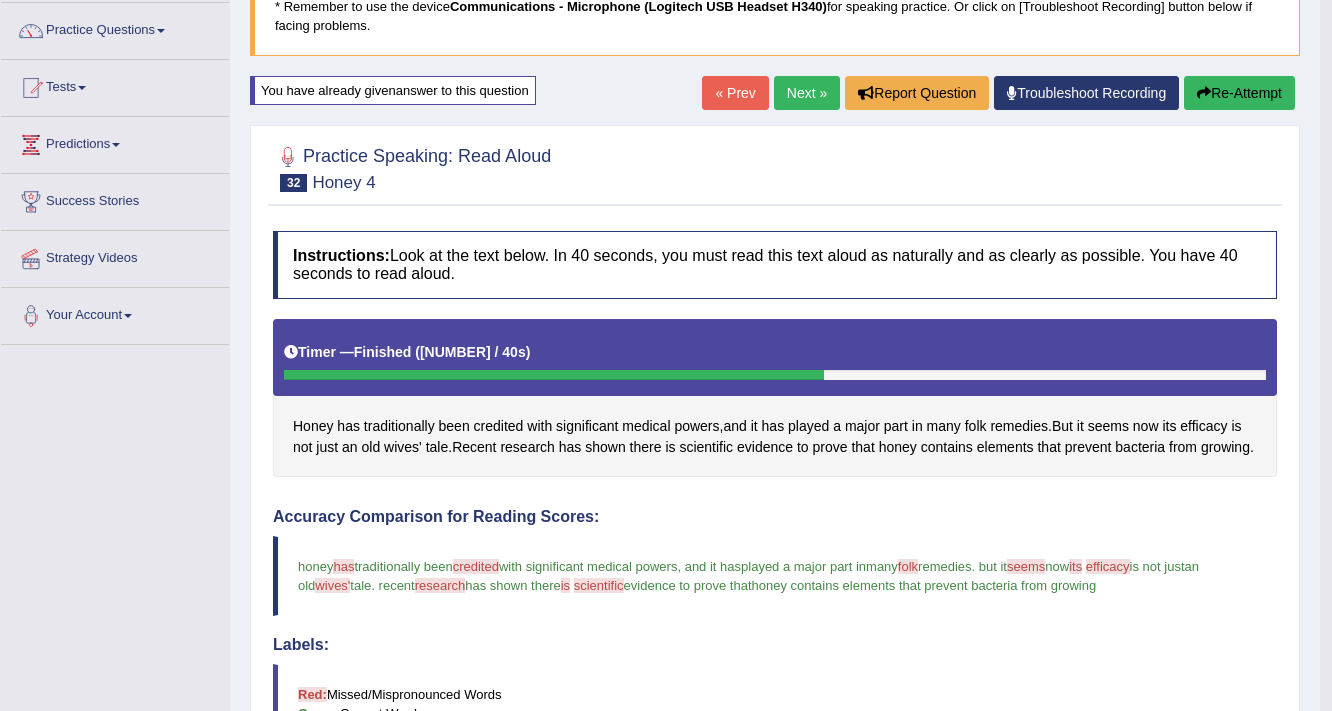 scroll, scrollTop: 0, scrollLeft: 0, axis: both 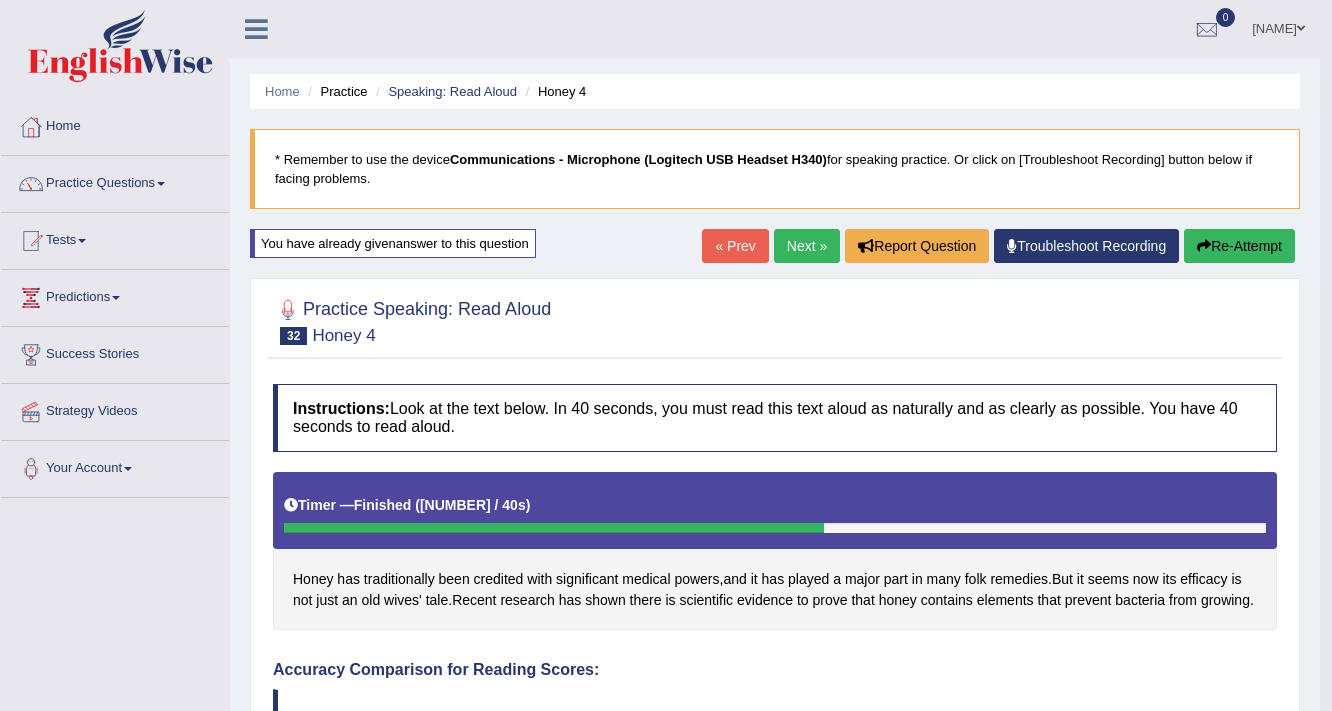 click on "Next »" at bounding box center [807, 246] 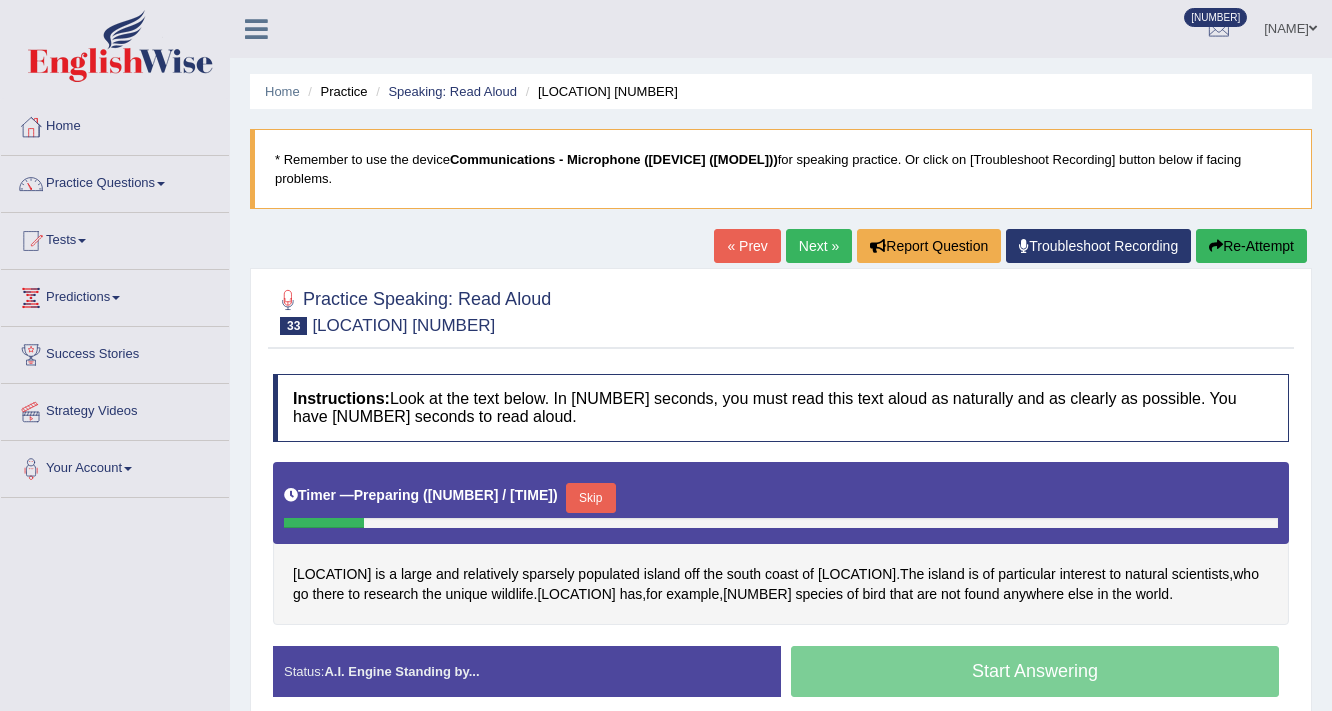 click on "sparsely" at bounding box center [548, 574] 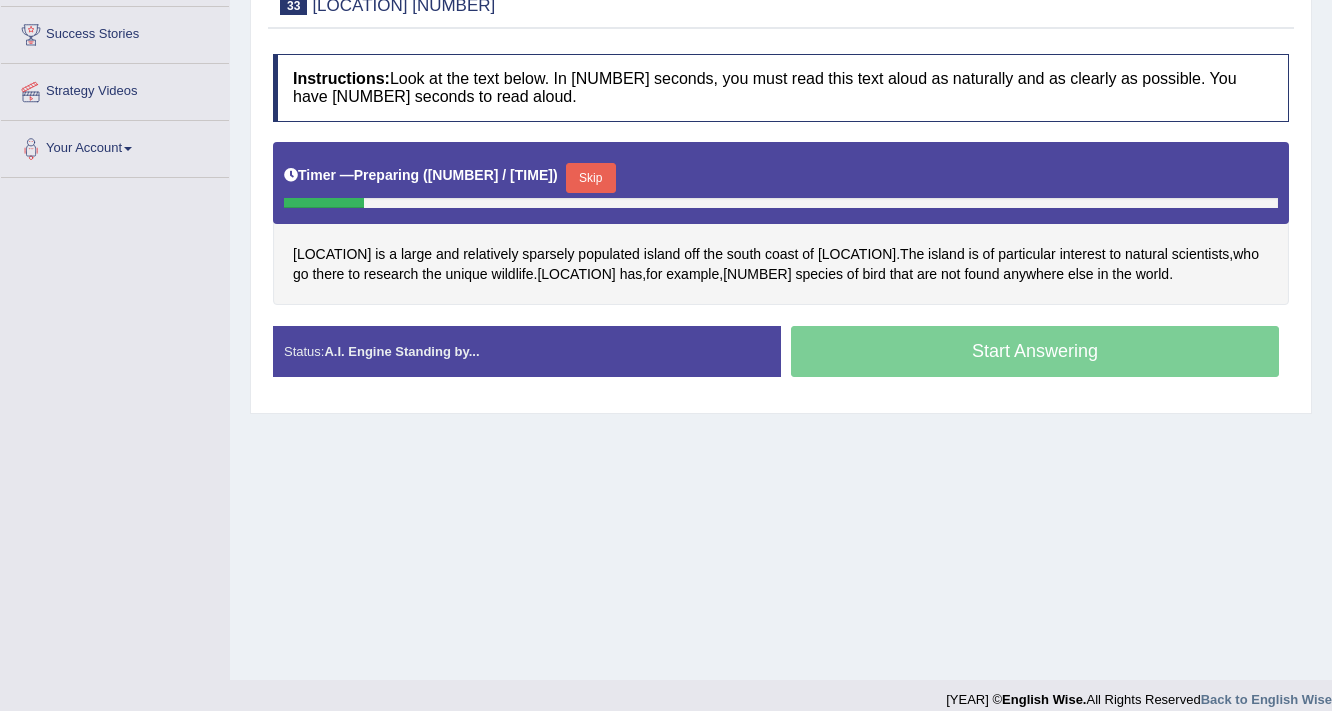 scroll, scrollTop: 0, scrollLeft: 0, axis: both 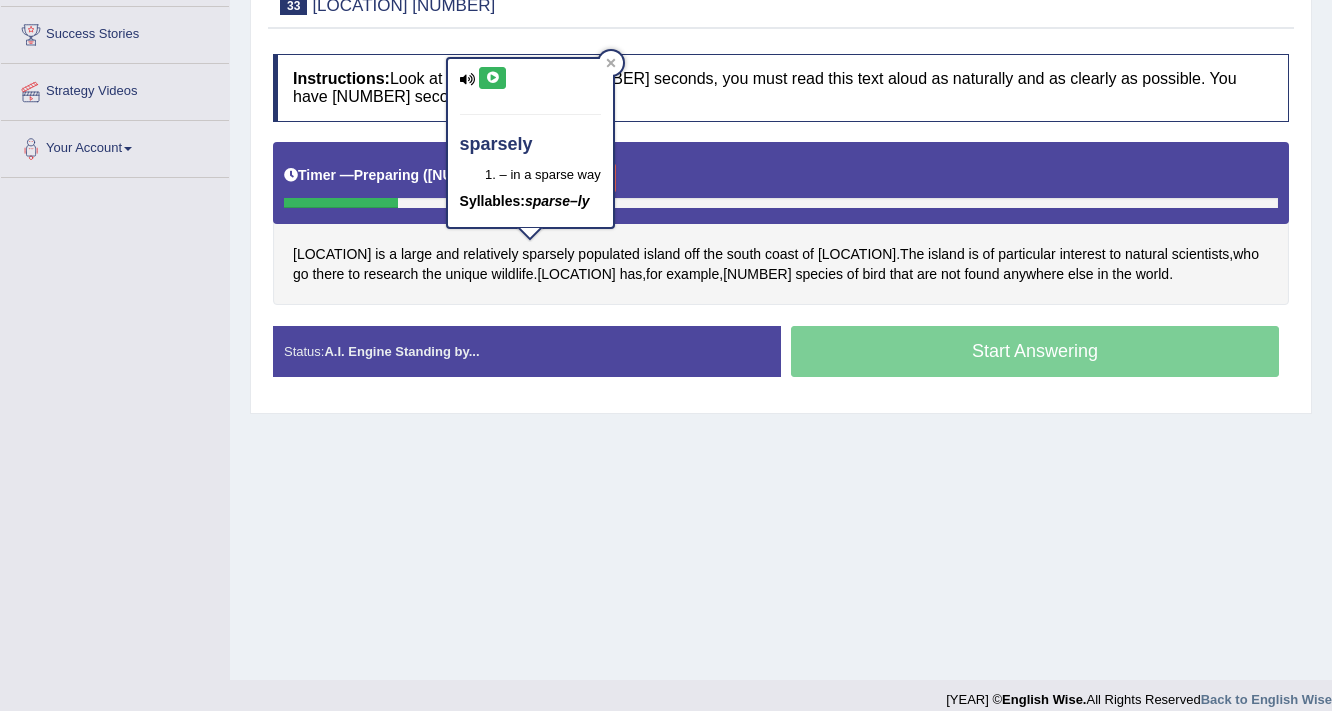 click at bounding box center [492, 78] 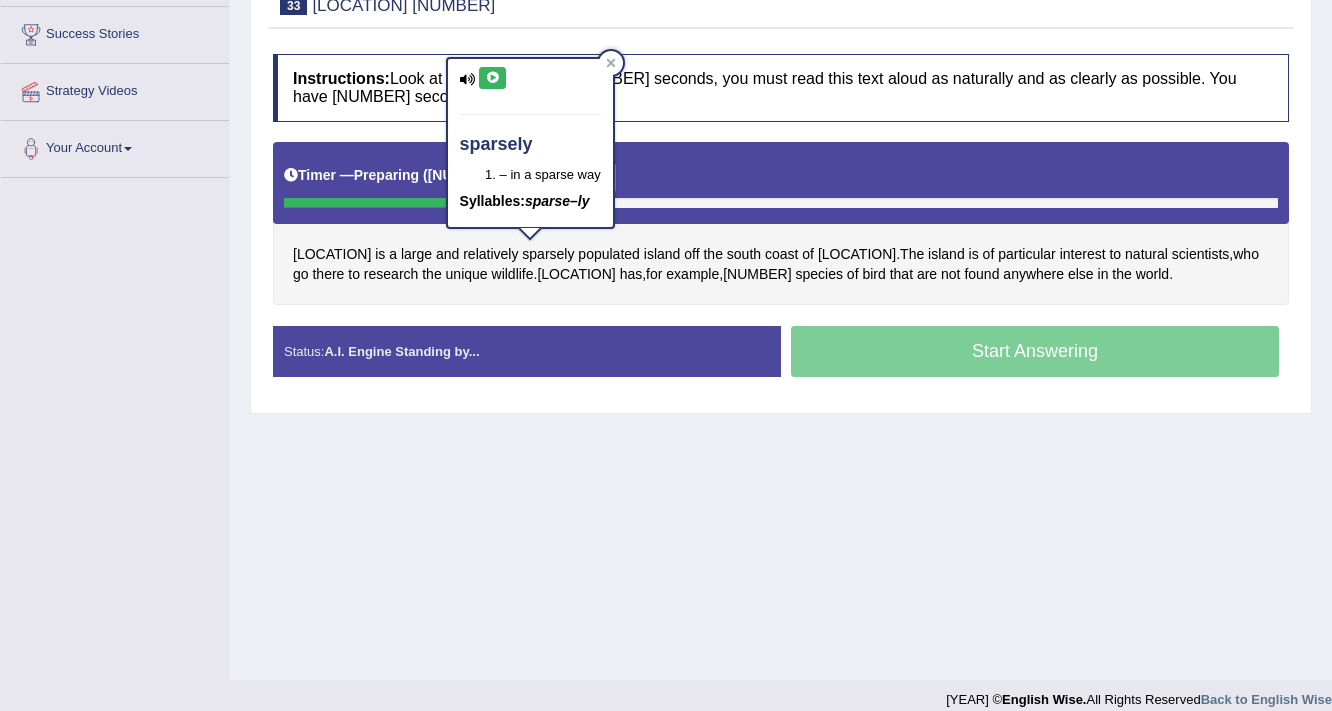 click on "Toggle navigation
Home
Practice Questions   Speaking Practice Read Aloud
Repeat Sentence
Describe Image
Re-tell Lecture
Answer Short Question
Writing Practice  Summarize Written Text
Write Essay
Reading Practice  Reading & Writing: Fill In The Blanks
Choose Multiple Answers
Re-order Paragraphs
Fill In The Blanks
Choose Single Answer
Listening Practice  Summarize Spoken Text
Highlight Incorrect Words
Highlight Correct Summary
Select Missing Word
Choose Single Answer
Choose Multiple Answers
Fill In The Blanks
Write From Dictation
Pronunciation
Tests  Take Practice Sectional Test
Take Mock Test
History
Predictions  Latest Predictions" at bounding box center [666, 200] 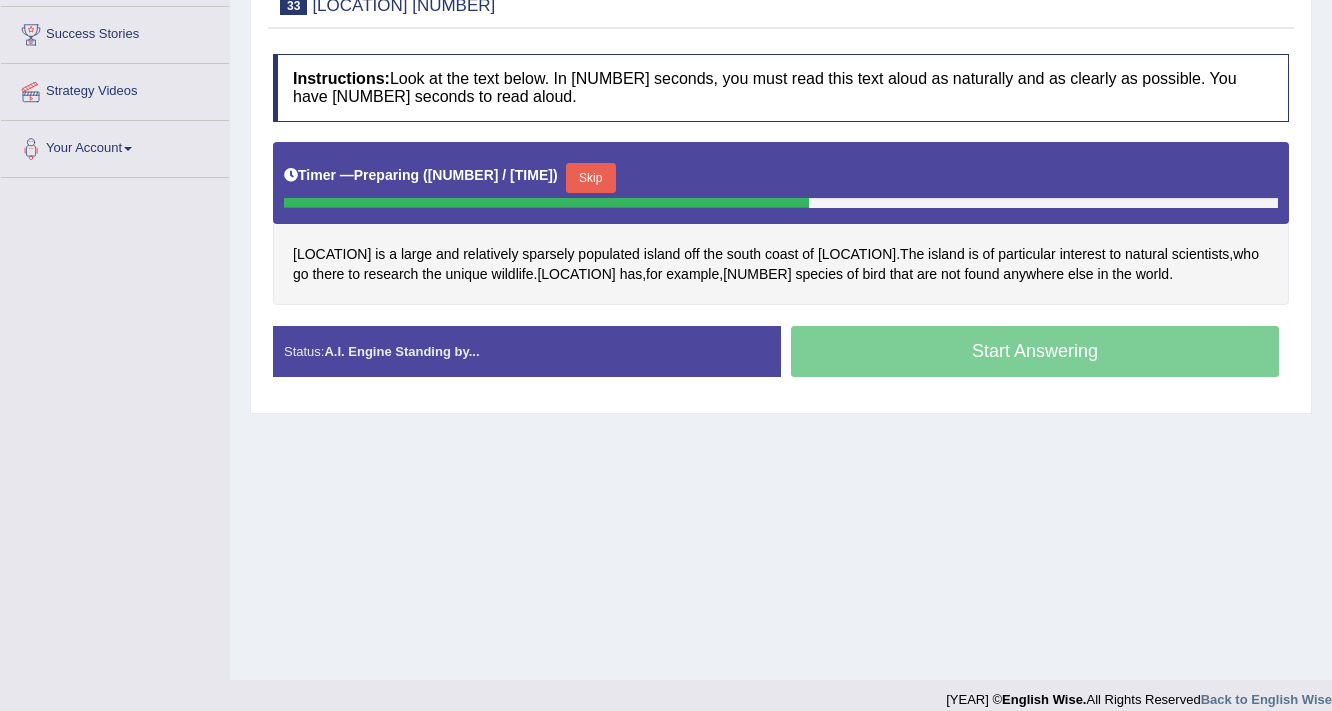 click on "Skip" at bounding box center [591, 178] 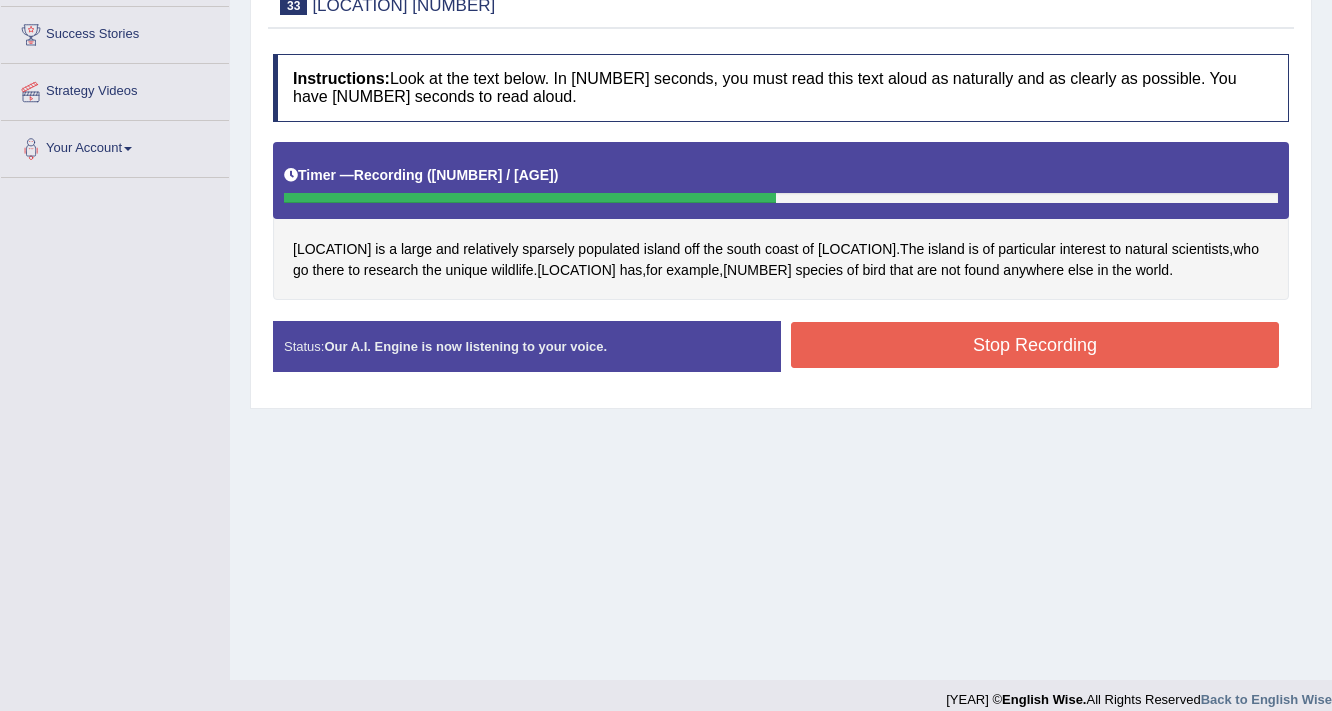 click on "Stop Recording" at bounding box center [1035, 345] 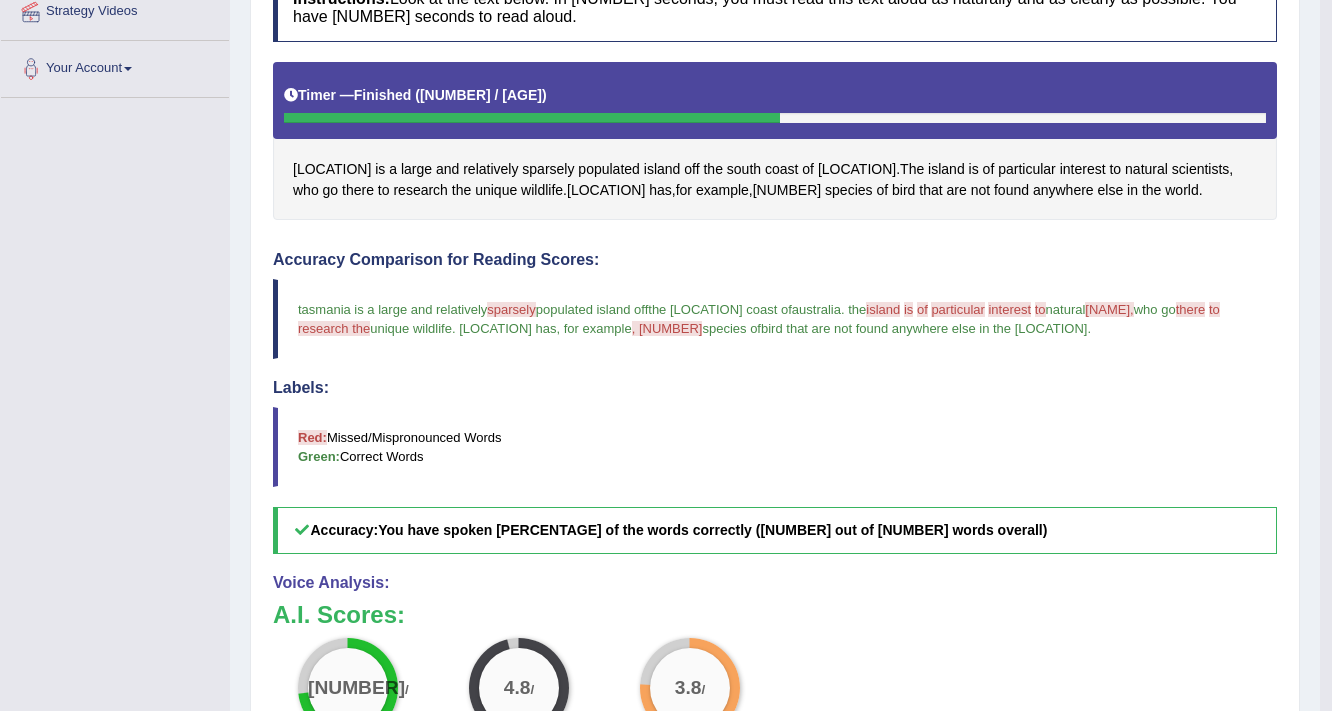 scroll, scrollTop: 0, scrollLeft: 0, axis: both 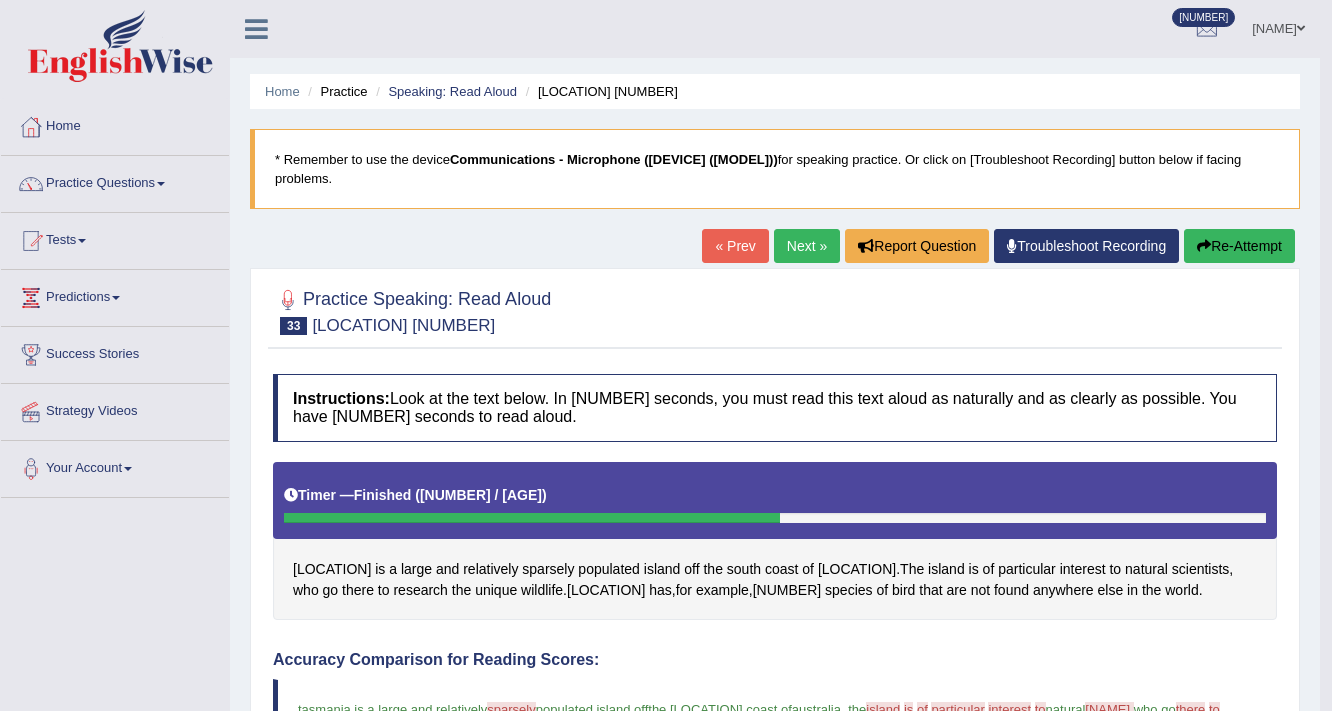 click on "Re-Attempt" at bounding box center [1239, 246] 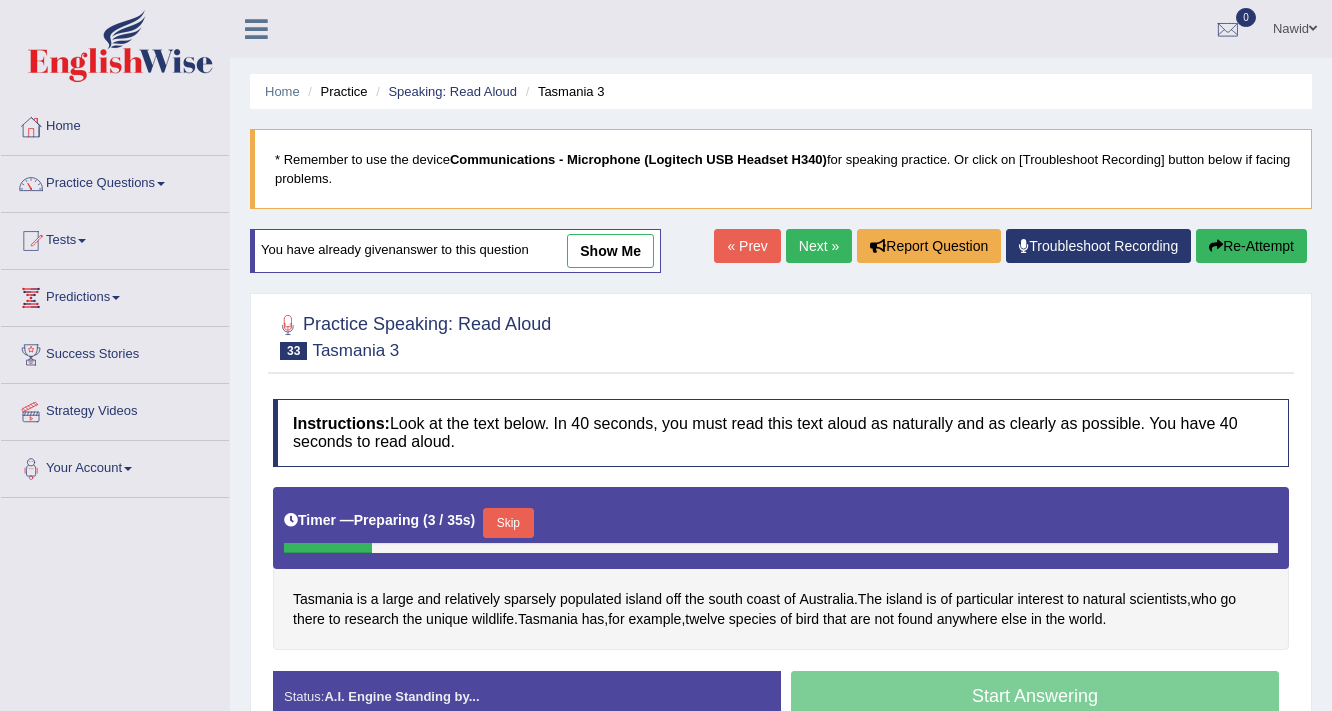 scroll, scrollTop: 320, scrollLeft: 0, axis: vertical 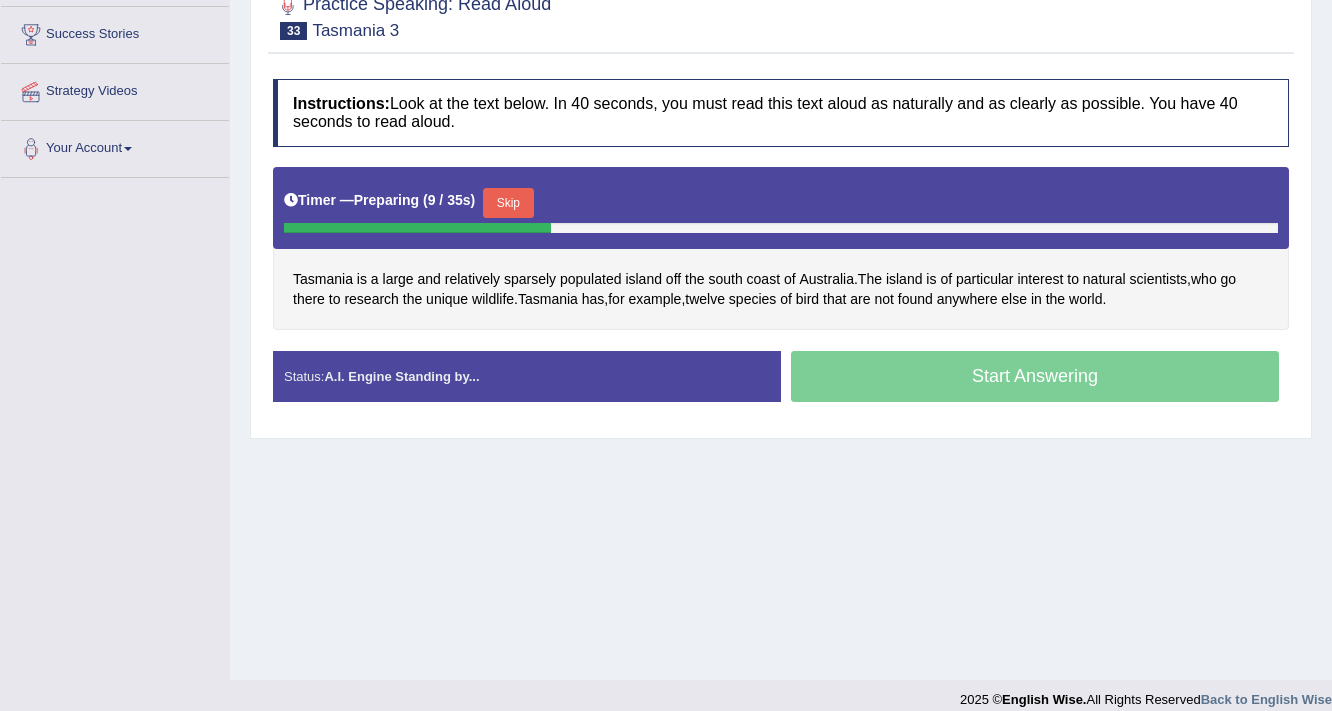 click on "Skip" at bounding box center (508, 203) 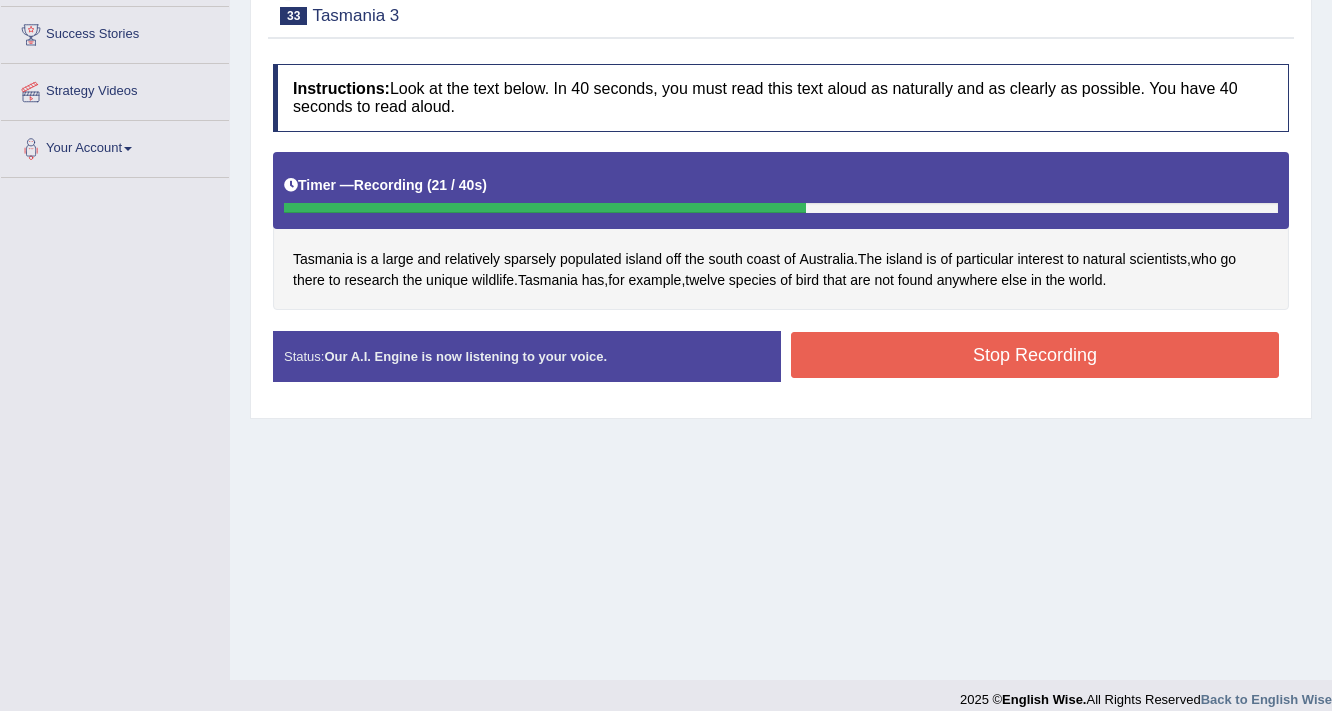 click on "Stop Recording" at bounding box center (1035, 355) 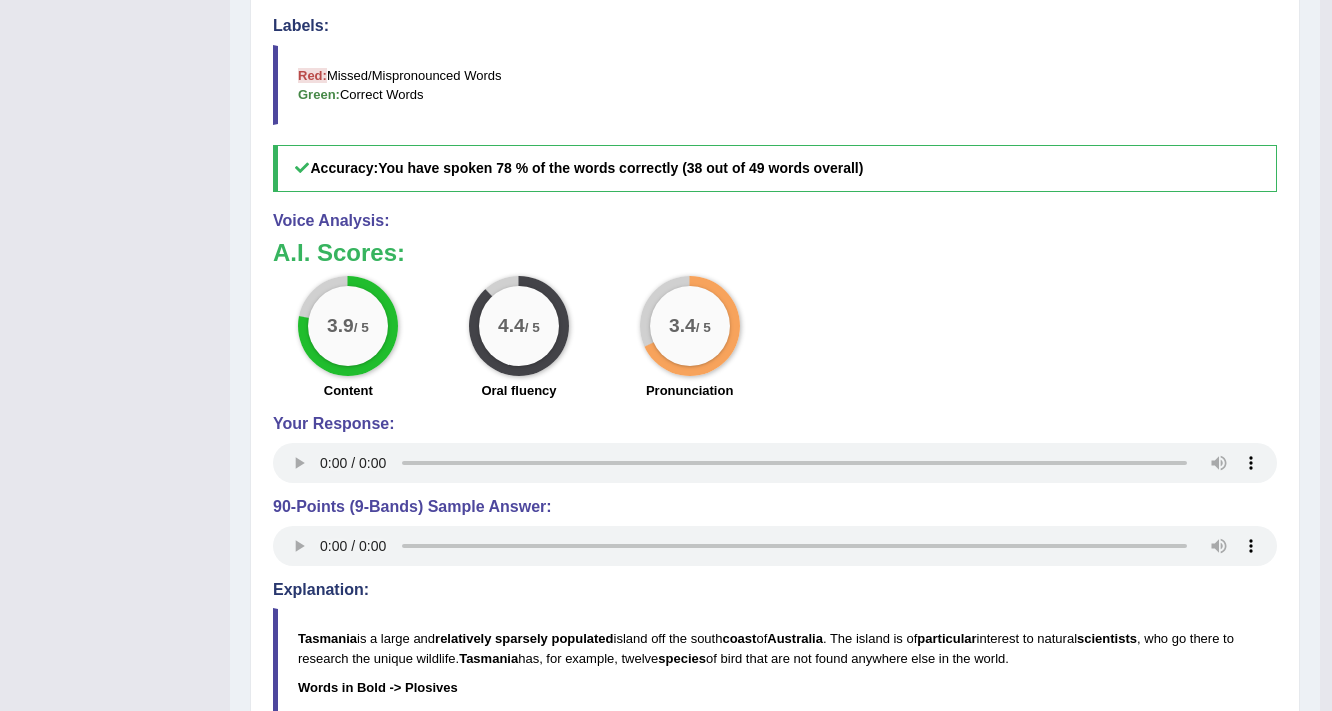 scroll, scrollTop: 400, scrollLeft: 0, axis: vertical 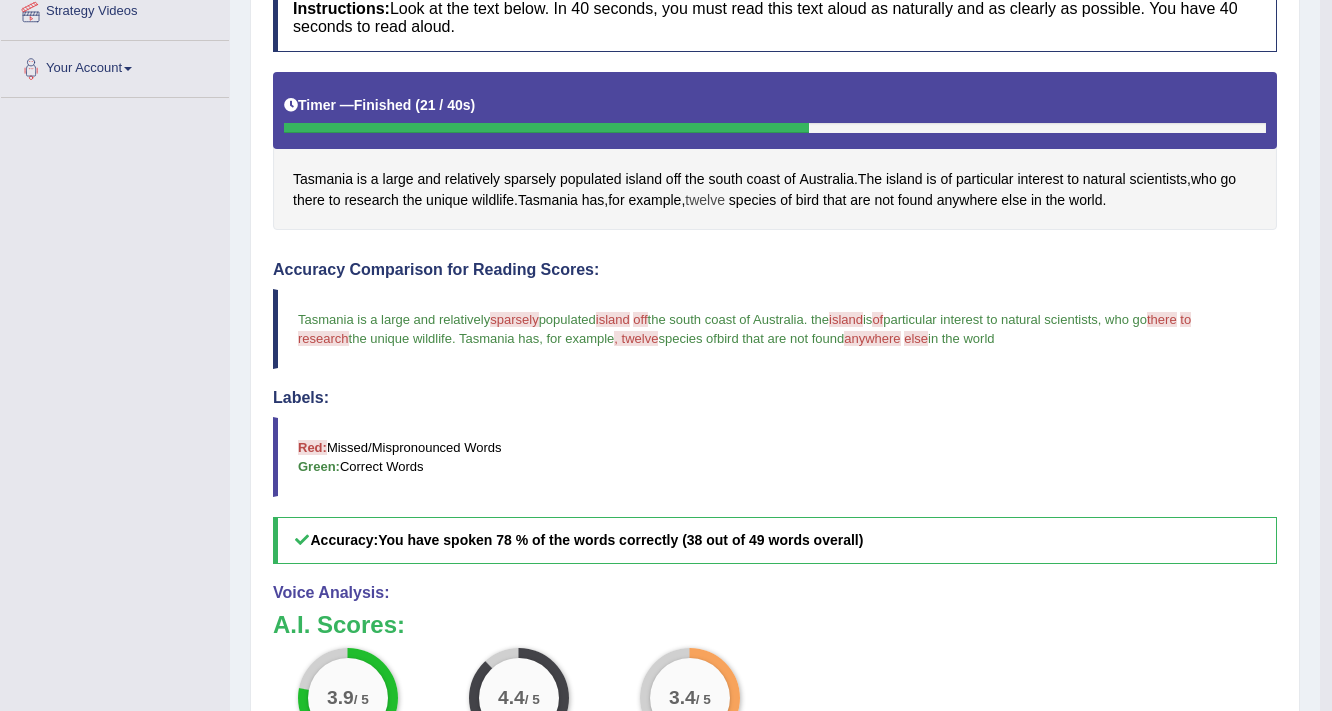 click on "twelve" at bounding box center [705, 200] 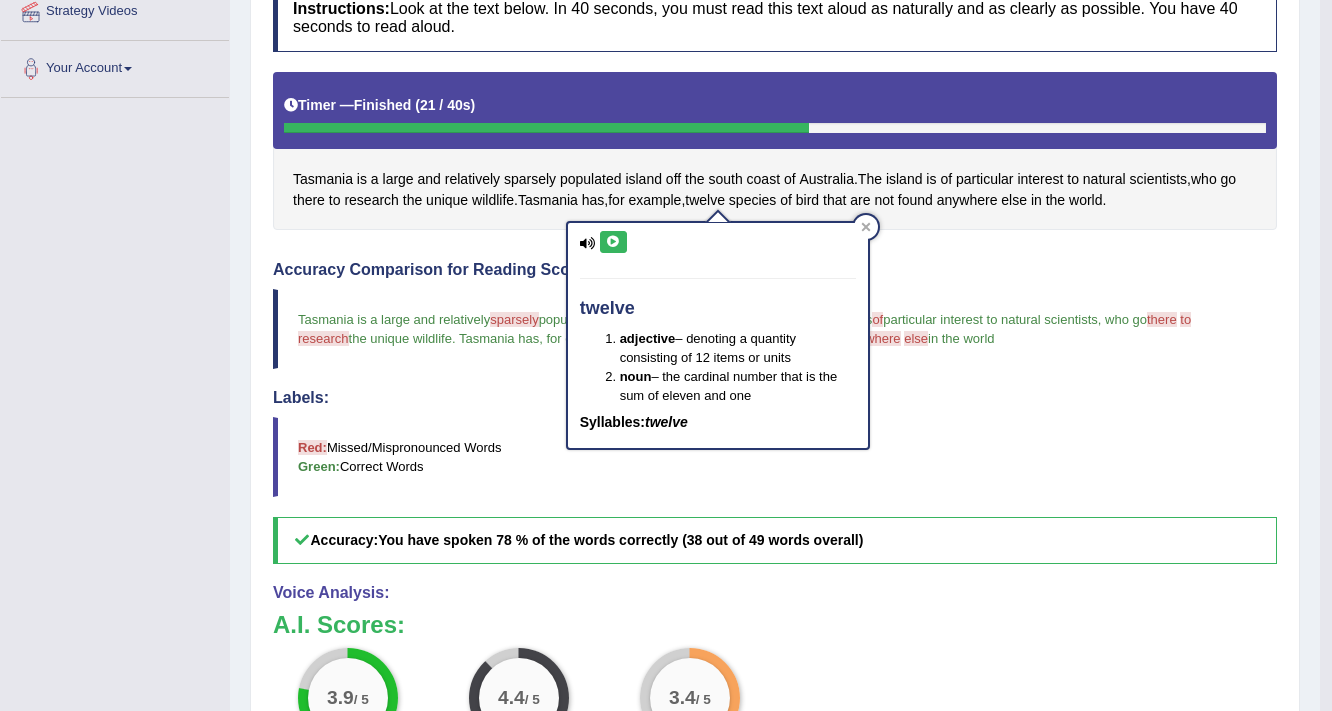 click at bounding box center (613, 242) 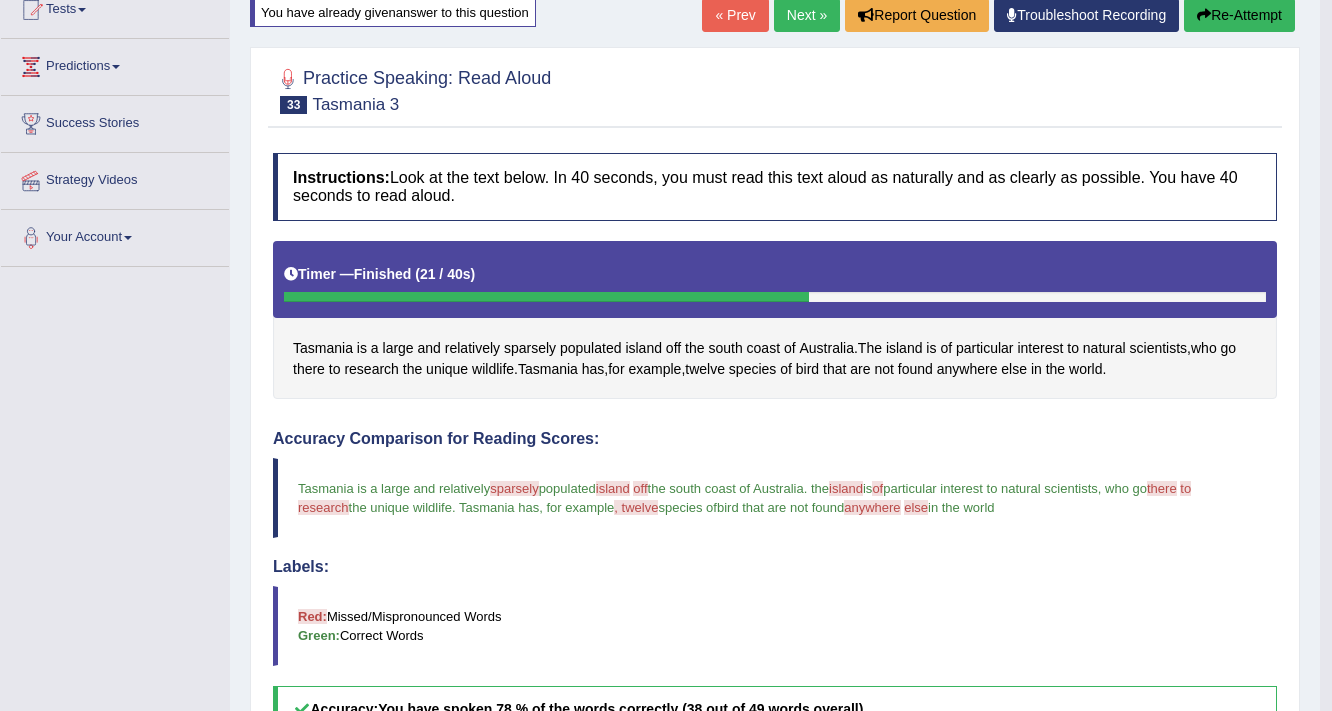 scroll, scrollTop: 228, scrollLeft: 0, axis: vertical 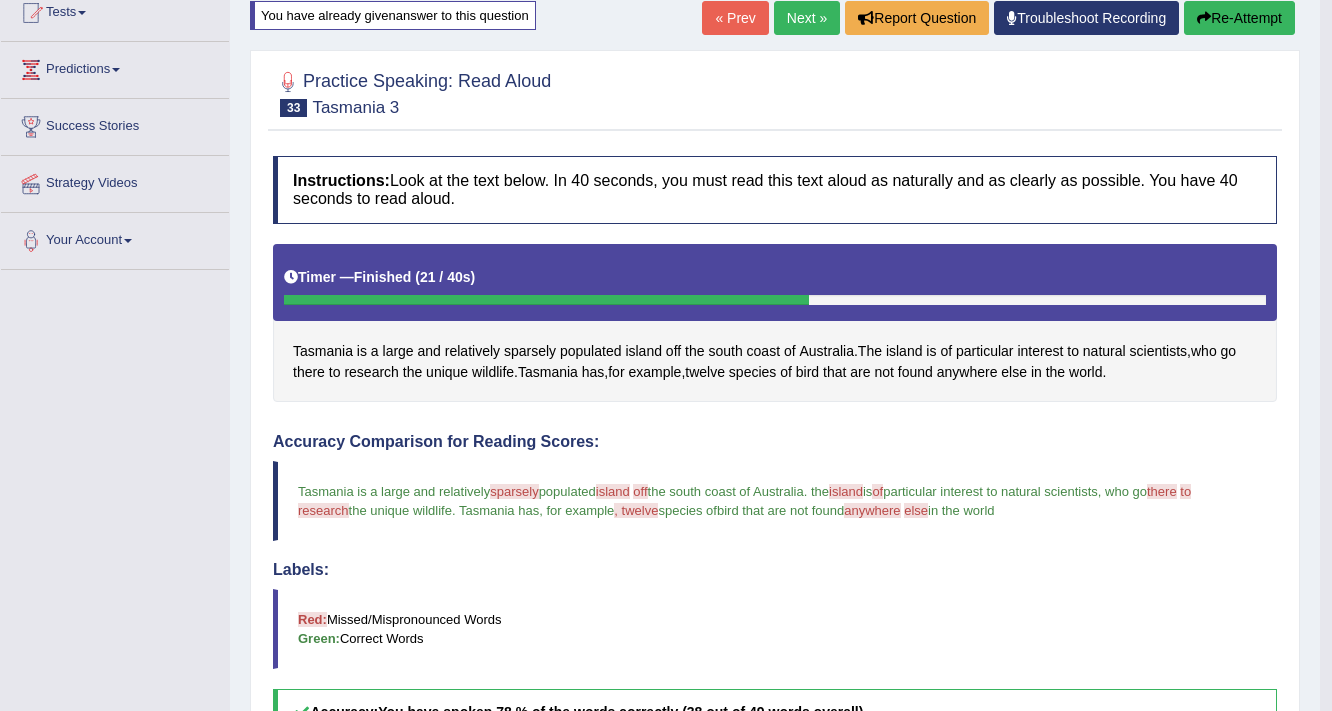 click on "research" at bounding box center [323, 510] 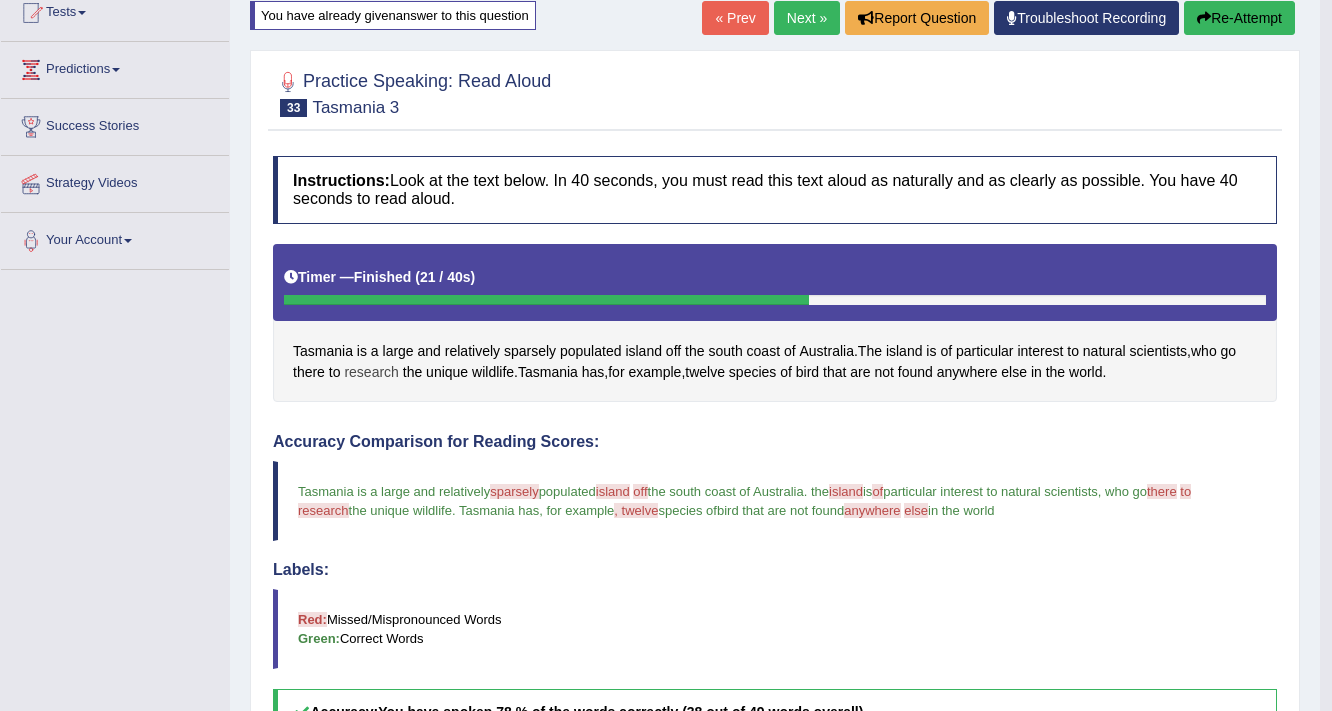 click on "research" at bounding box center [371, 372] 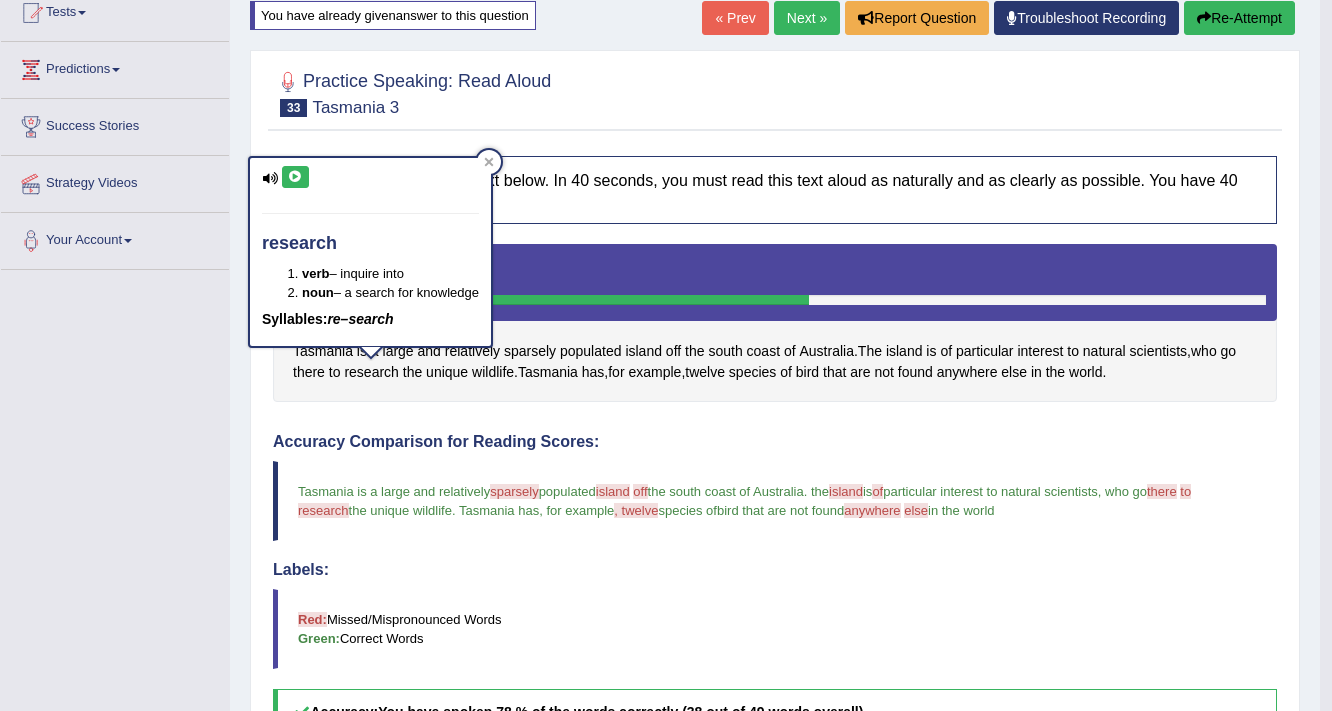 click at bounding box center [295, 177] 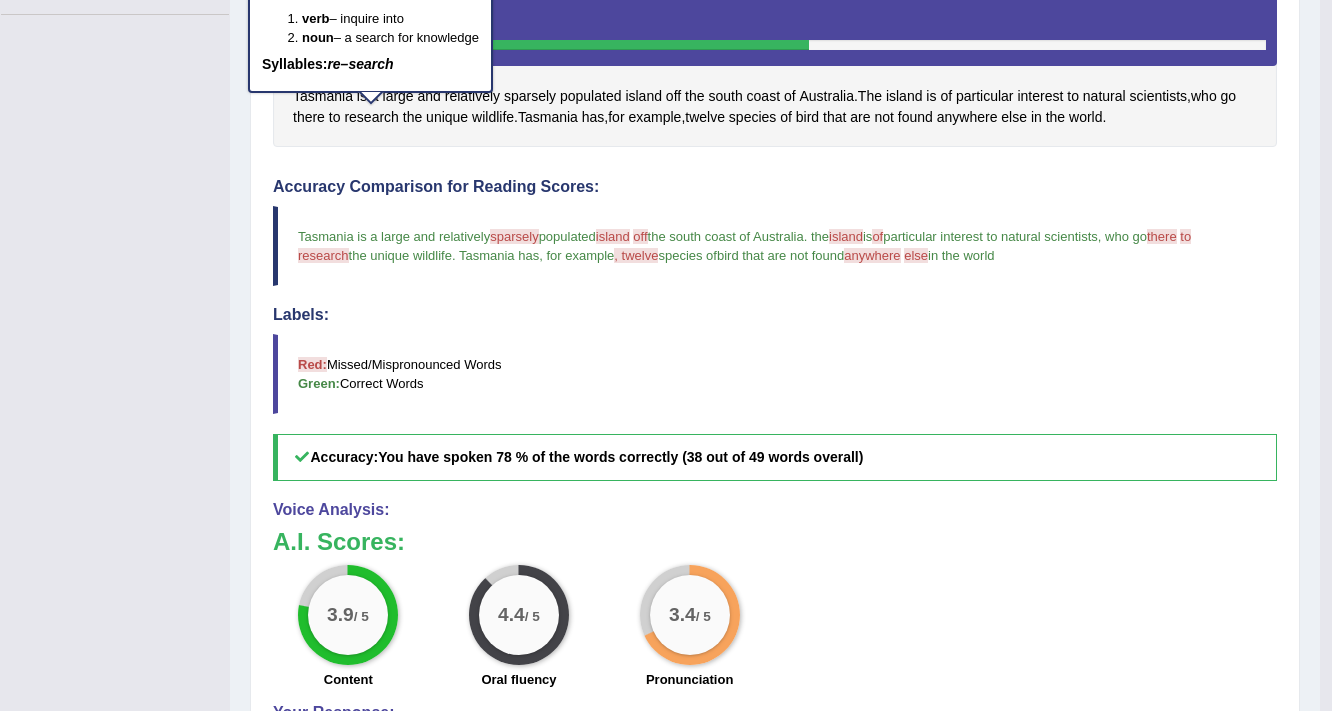 scroll, scrollTop: 548, scrollLeft: 0, axis: vertical 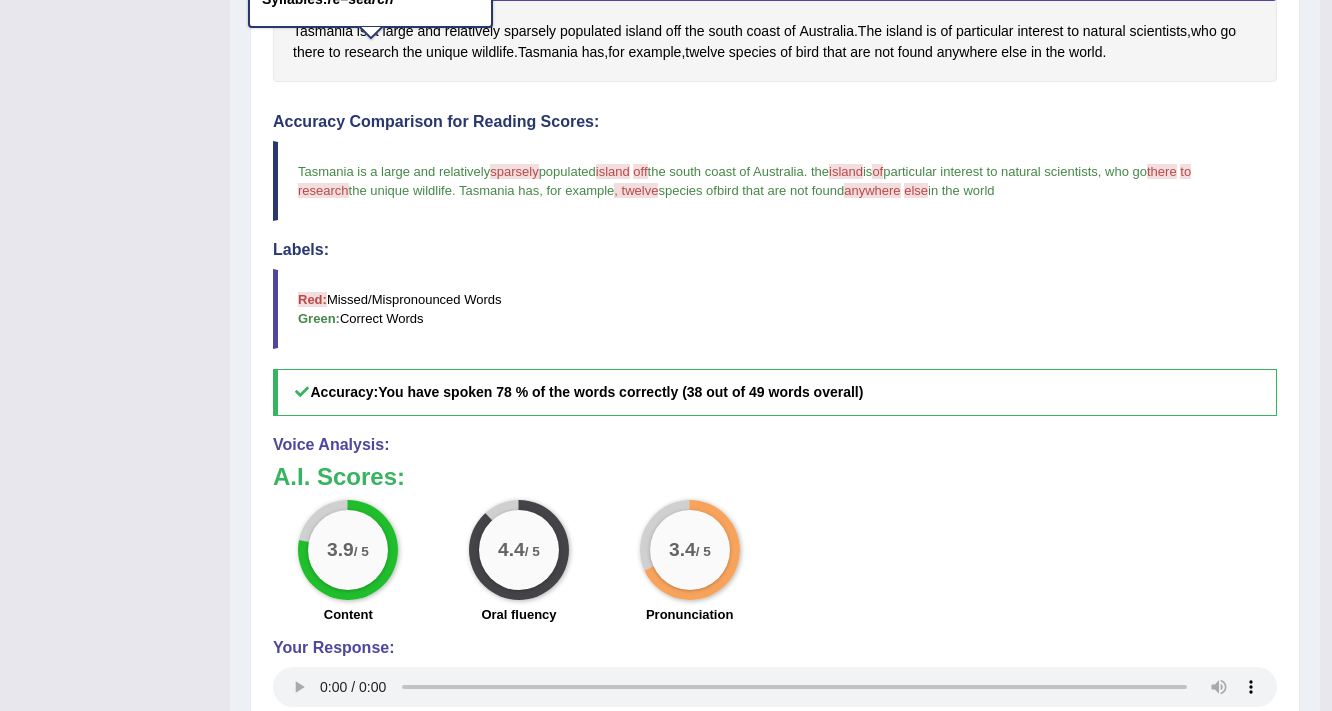 click on "Toggle navigation
Home
Practice Questions   Speaking Practice Read Aloud
Repeat Sentence
Describe Image
Re-tell Lecture
Answer Short Question
Writing Practice  Summarize Written Text
Write Essay
Reading Practice  Reading & Writing: Fill In The Blanks
Choose Multiple Answers
Re-order Paragraphs
Fill In The Blanks
Choose Single Answer
Listening Practice  Summarize Spoken Text
Highlight Incorrect Words
Highlight Correct Summary
Select Missing Word
Choose Single Answer
Choose Multiple Answers
Fill In The Blanks
Write From Dictation
Pronunciation
Tests  Take Practice Sectional Test
Take Mock Test
History
Predictions  Latest Predictions" at bounding box center [660, 278] 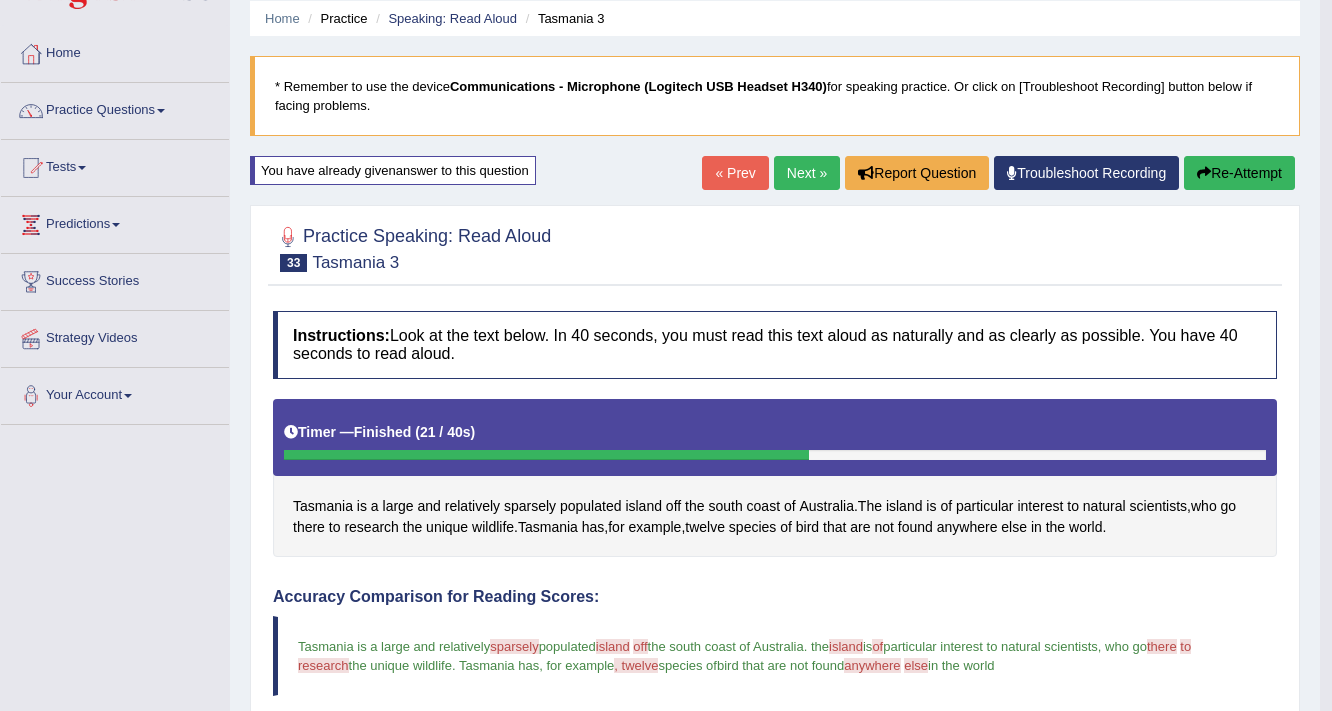 scroll, scrollTop: 0, scrollLeft: 0, axis: both 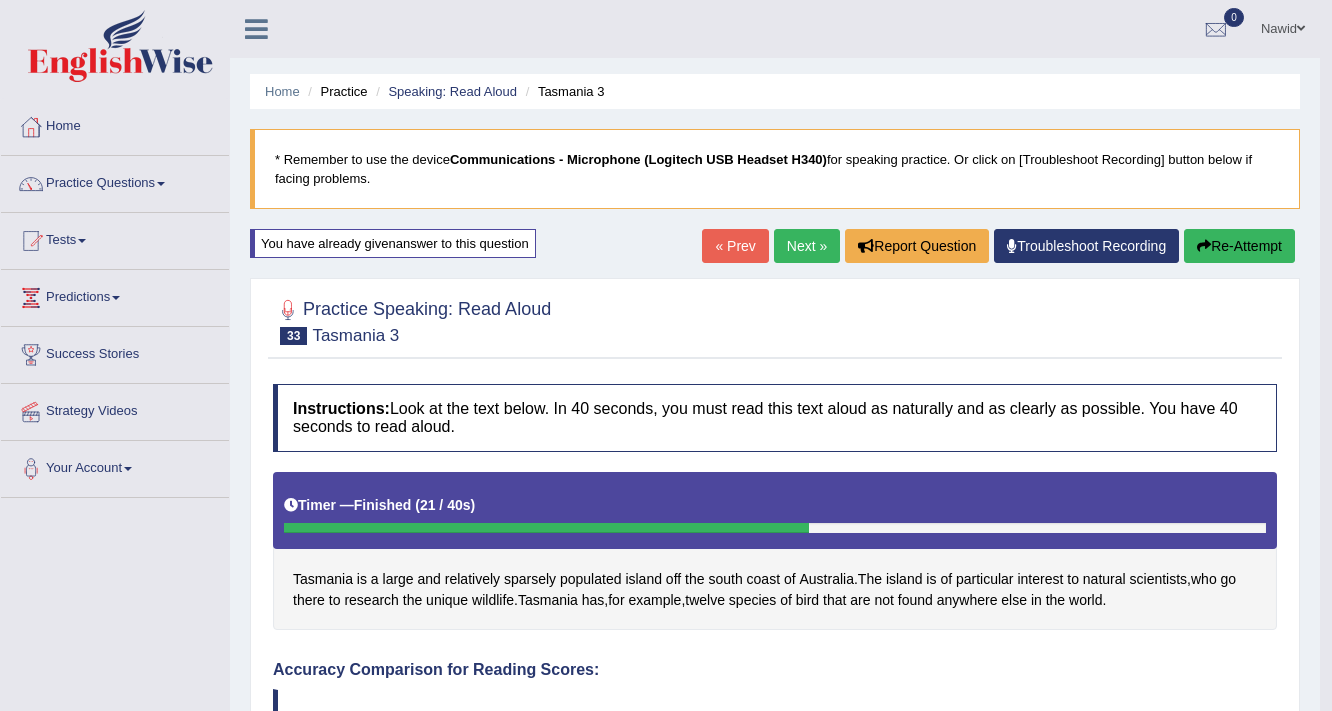 click on "Re-Attempt" at bounding box center [1239, 246] 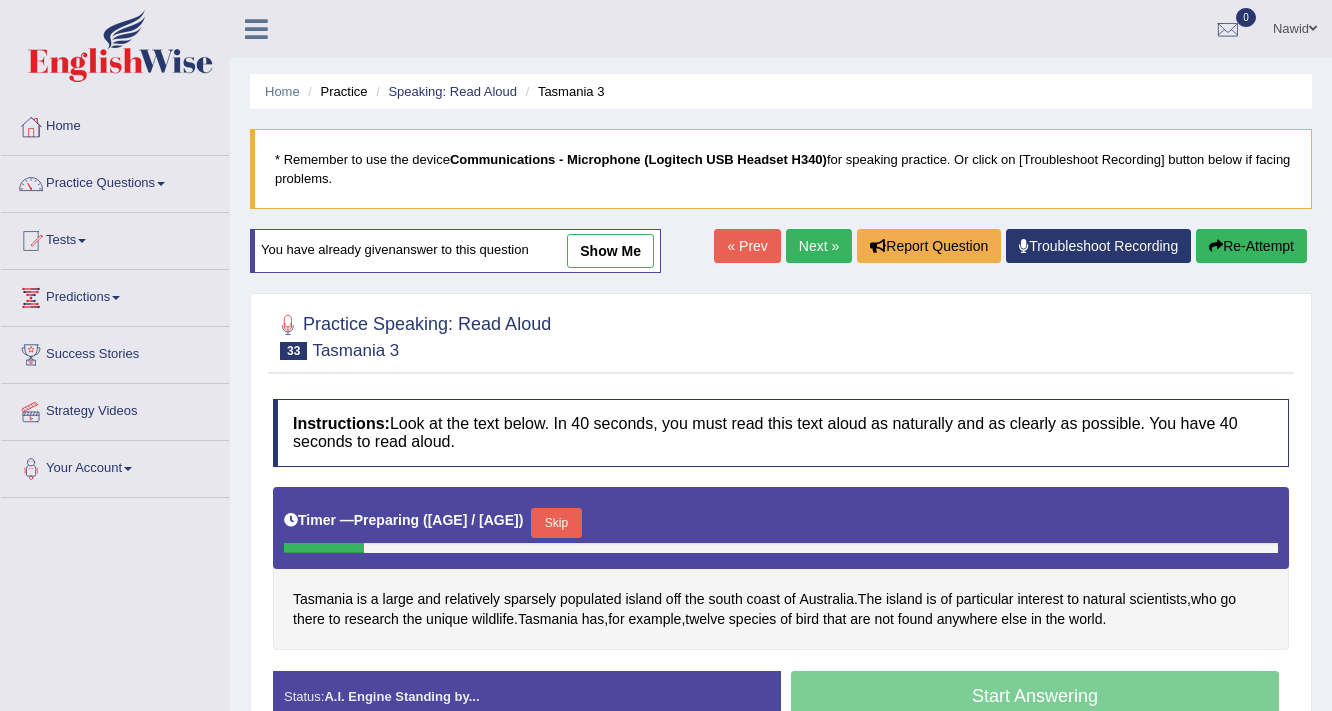 scroll, scrollTop: 320, scrollLeft: 0, axis: vertical 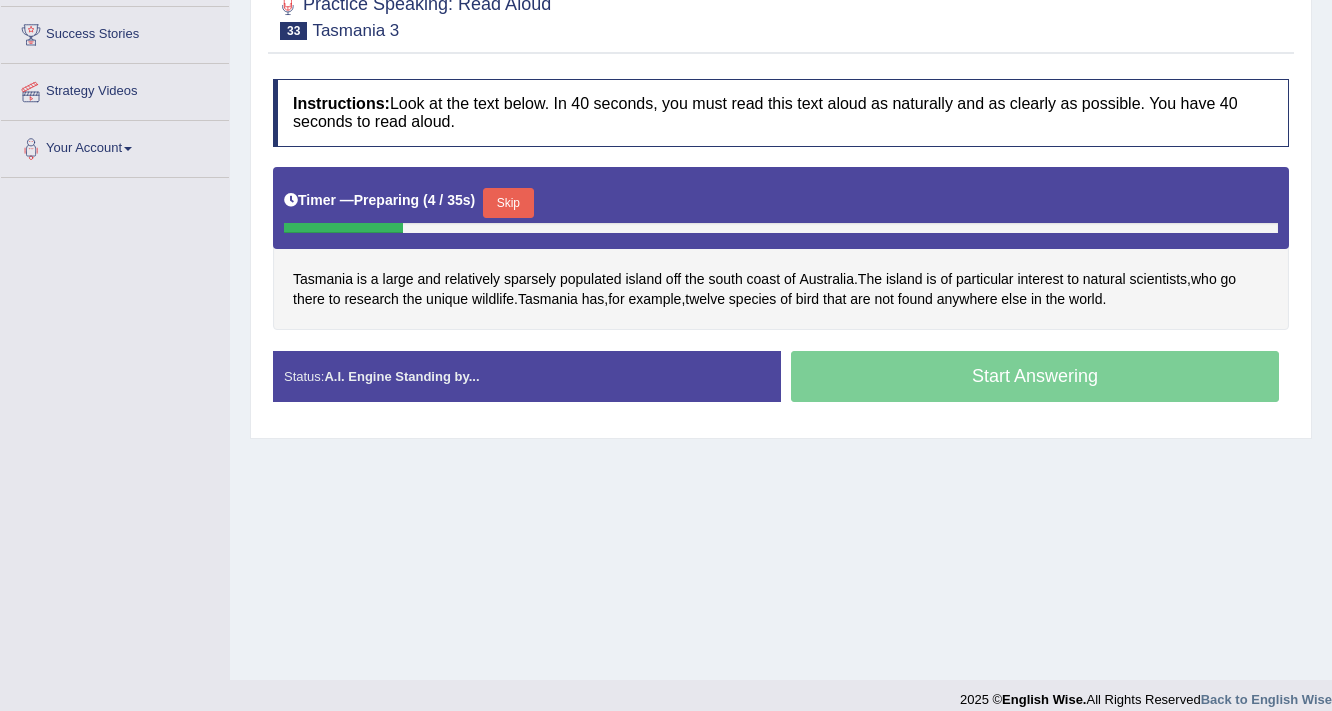 click on "Skip" at bounding box center (508, 203) 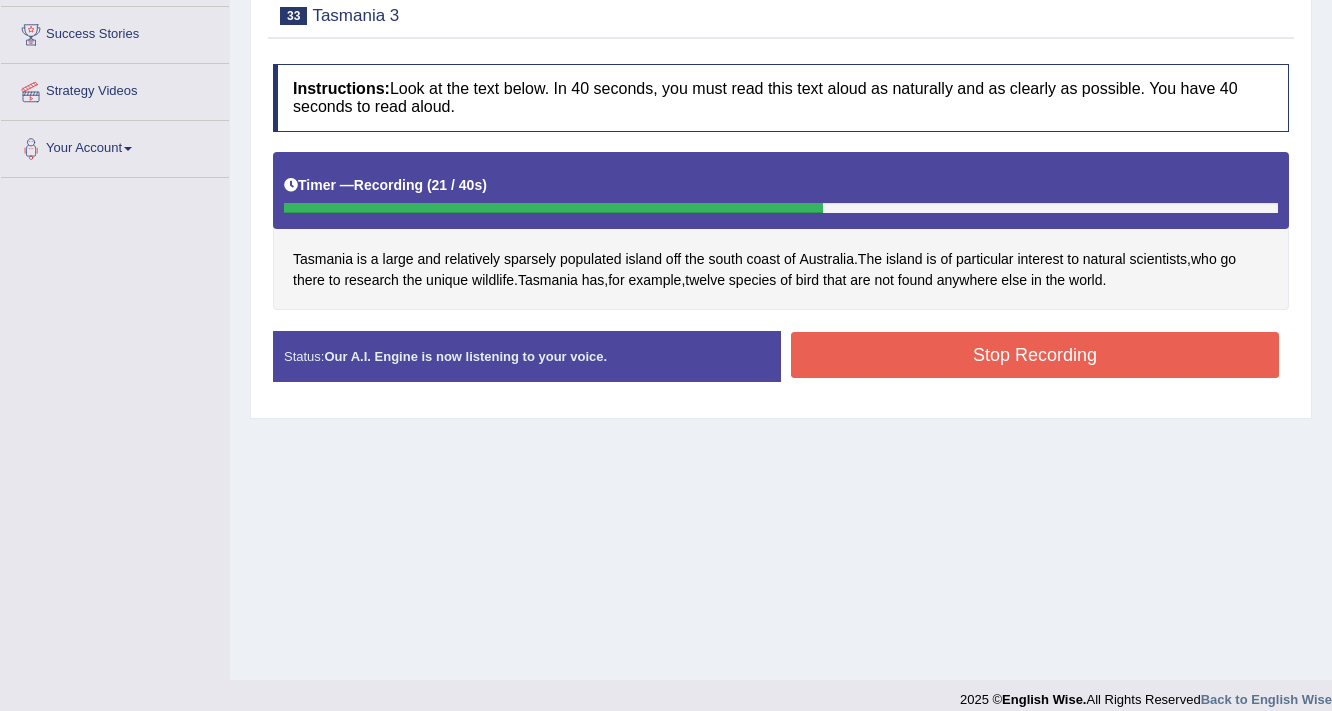 click on "Stop Recording" at bounding box center (1035, 355) 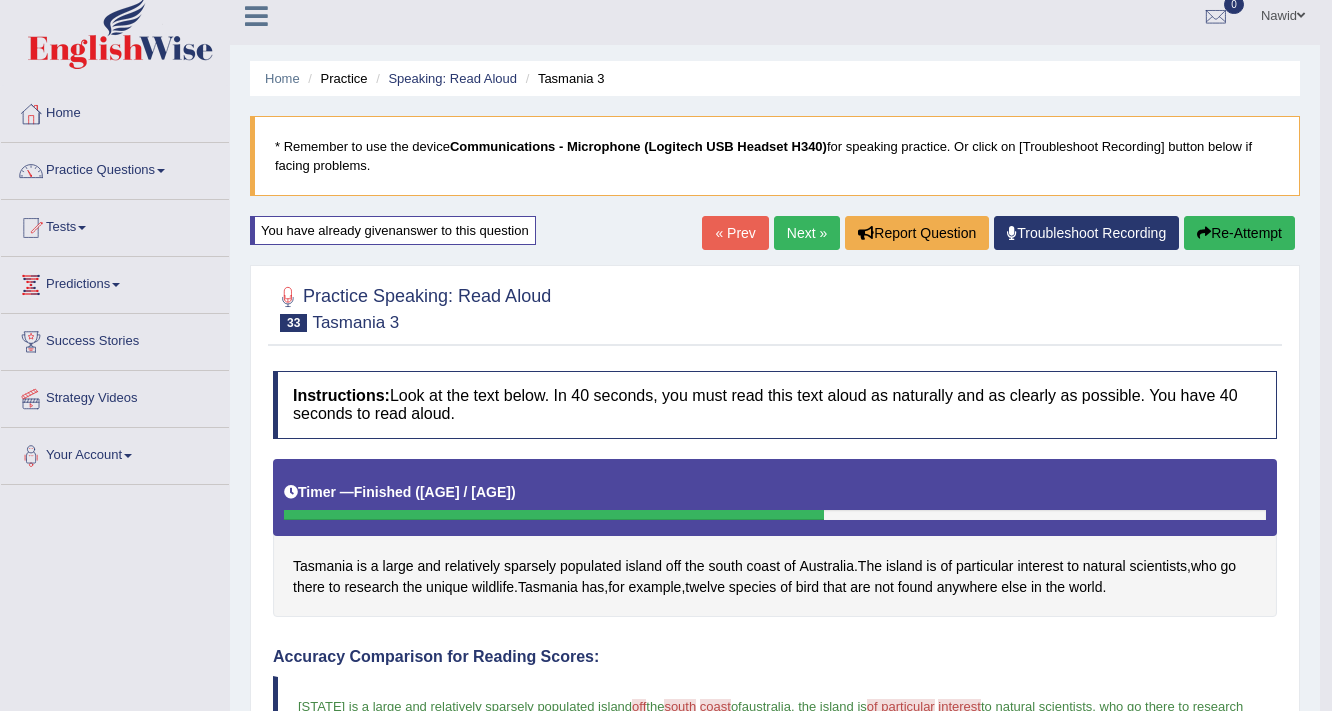 scroll, scrollTop: 0, scrollLeft: 0, axis: both 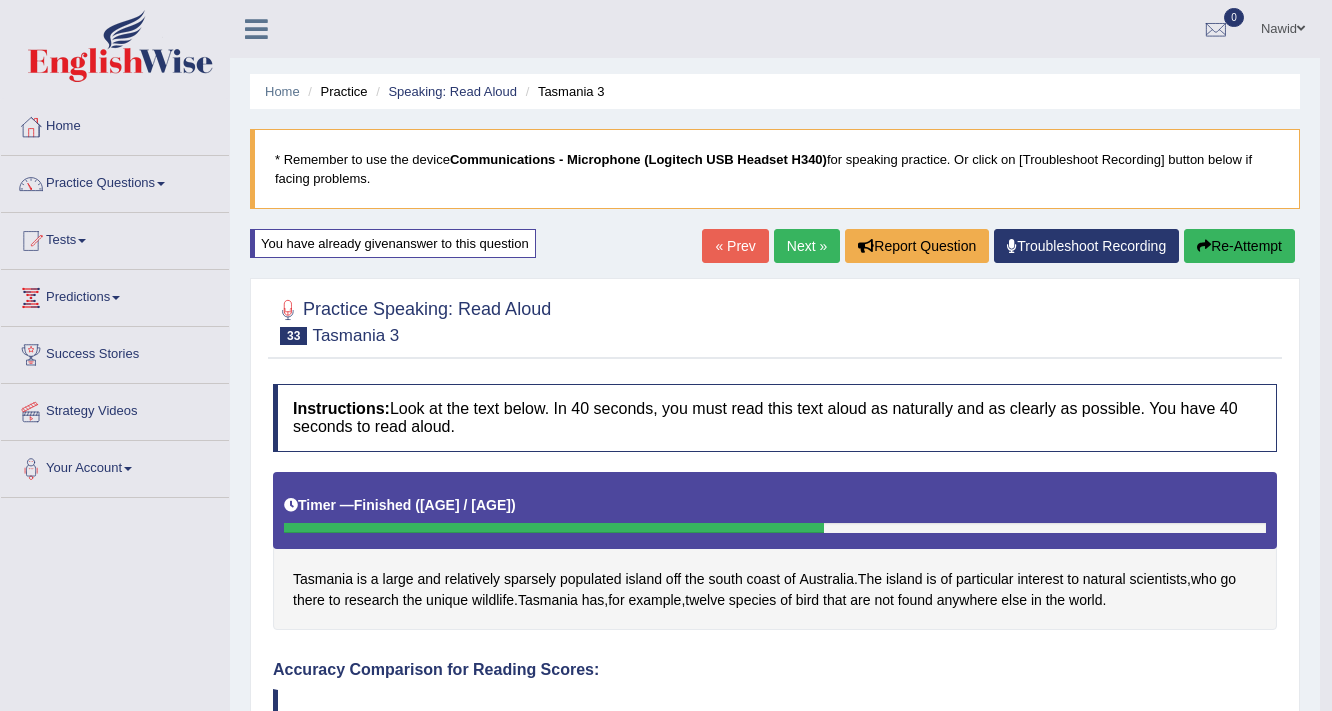 click on "Next »" at bounding box center (807, 246) 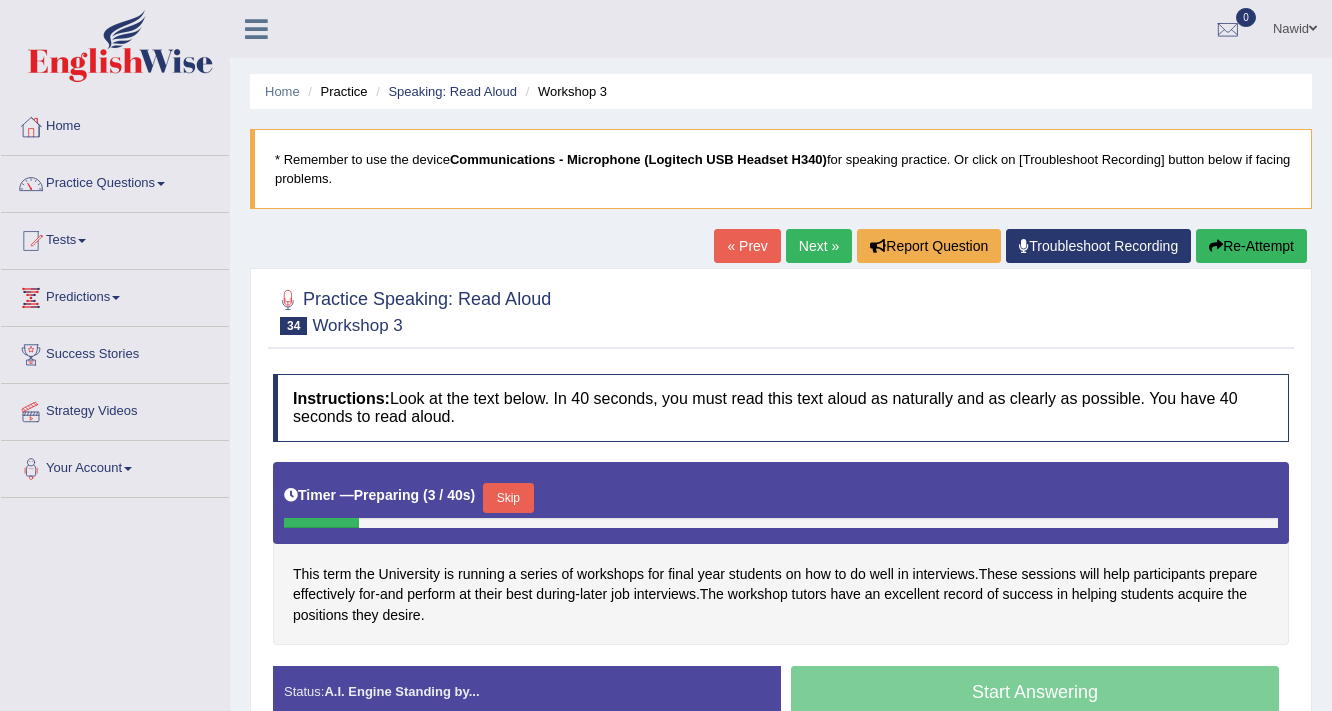 scroll, scrollTop: 0, scrollLeft: 0, axis: both 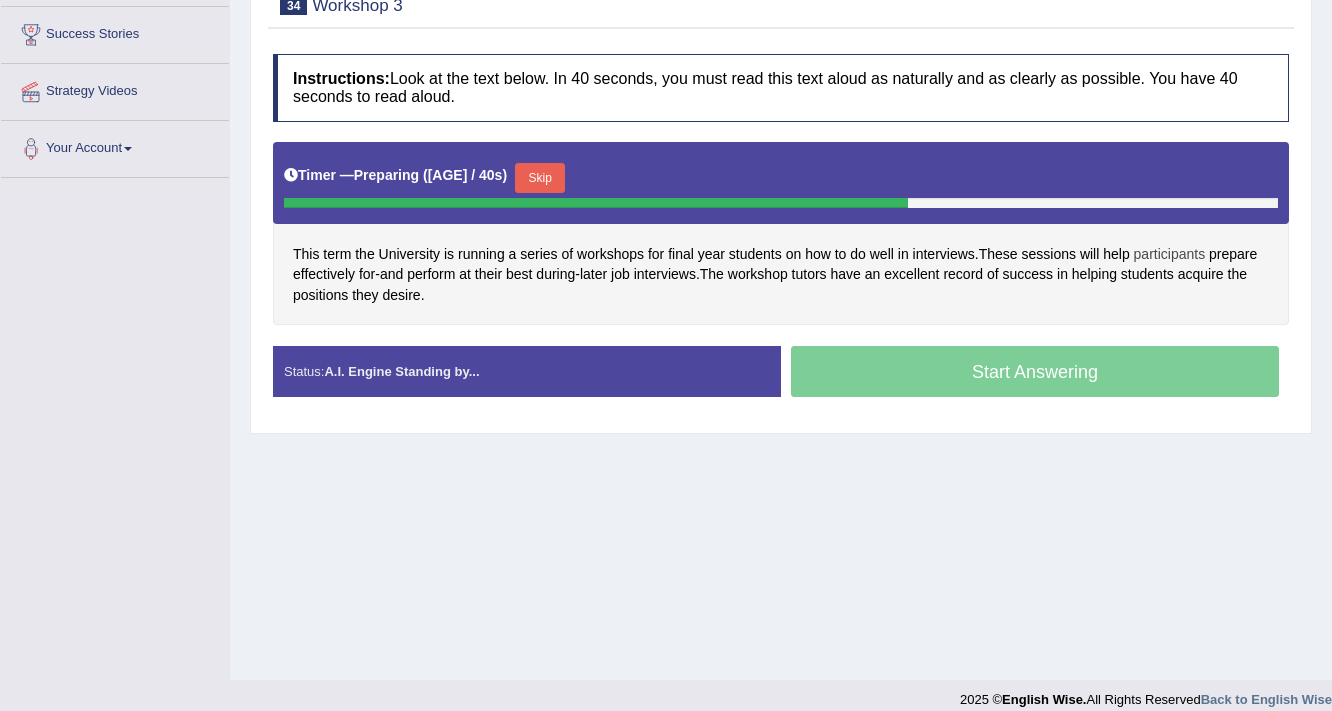 click on "participants" at bounding box center (1170, 254) 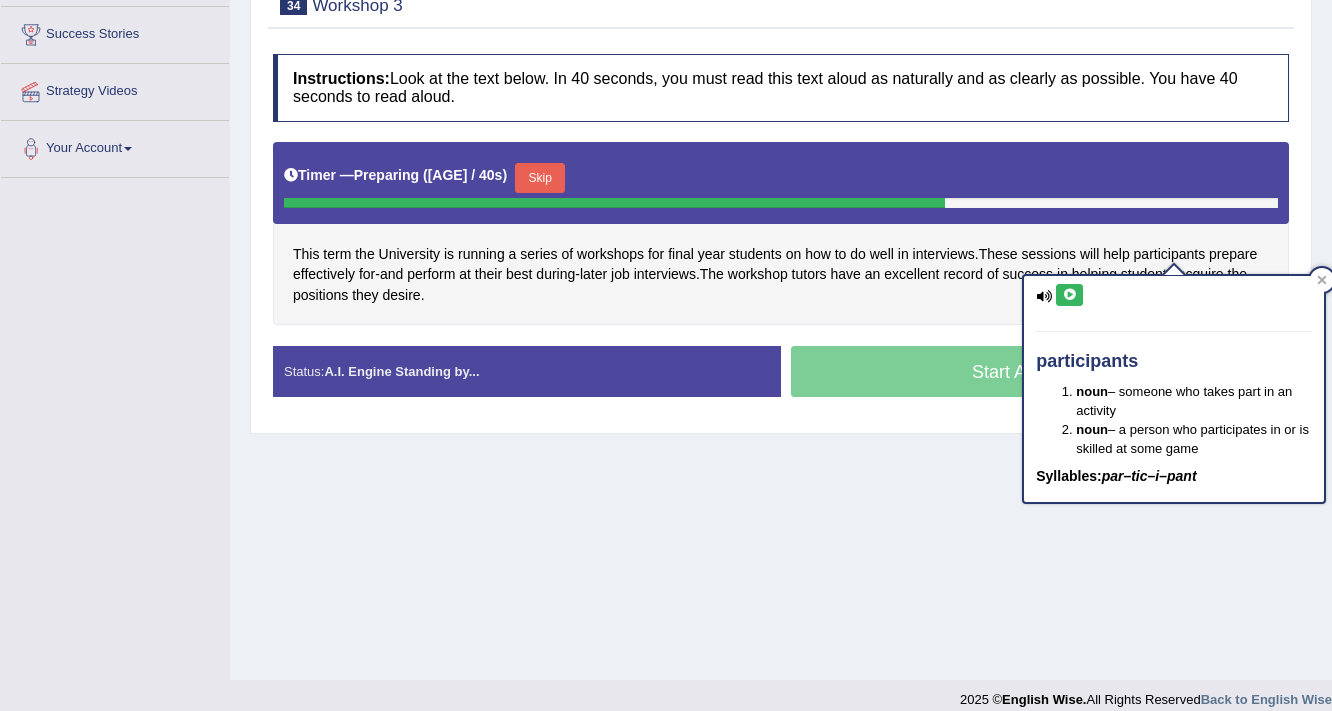 click at bounding box center [1069, 295] 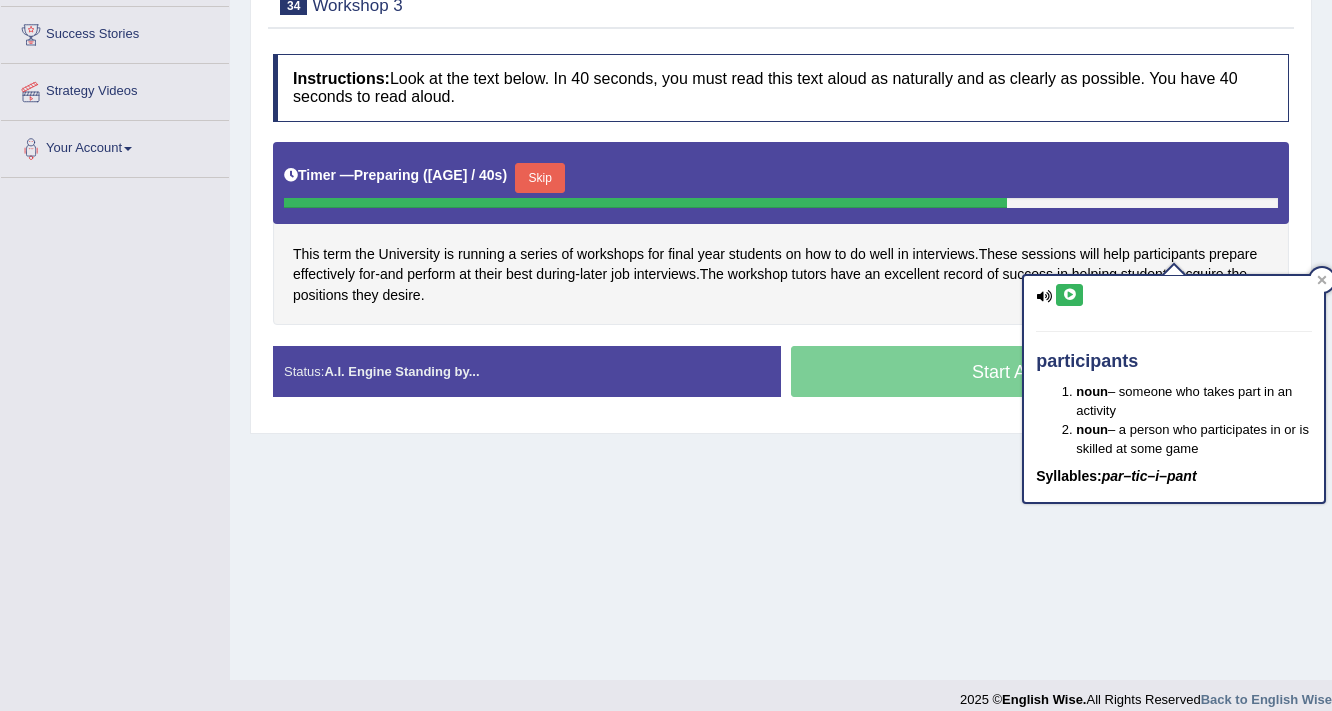 click on "Instructions: Look at the text below. In 40 seconds, you must read this text aloud as naturally and as clearly as possible. You have 40 seconds to read aloud. Timer — Preparing ( [AGE] / 40s ) Skip This term the University is running a series of workshops for final year students on how to do well in interviews. These sessions will help participants prepare effectively for - and perform at their best during -" at bounding box center [781, 180] 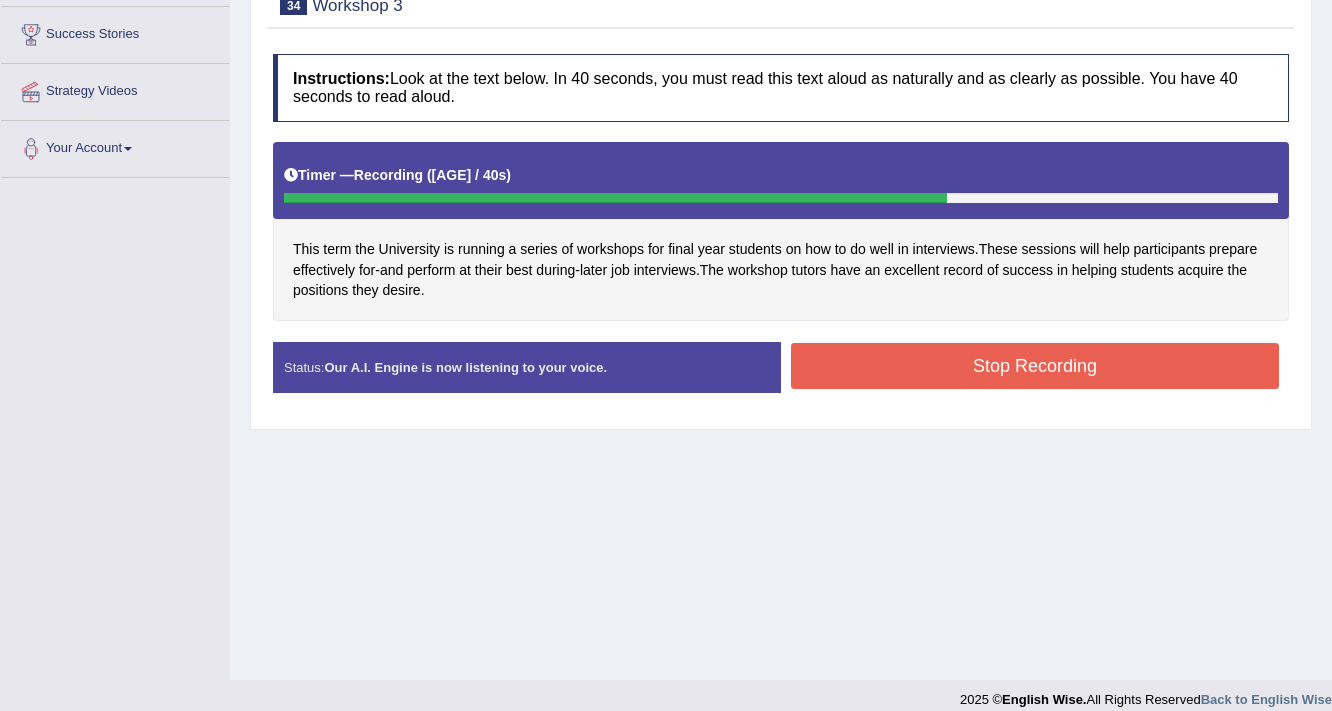 click on "Stop Recording" at bounding box center [1035, 366] 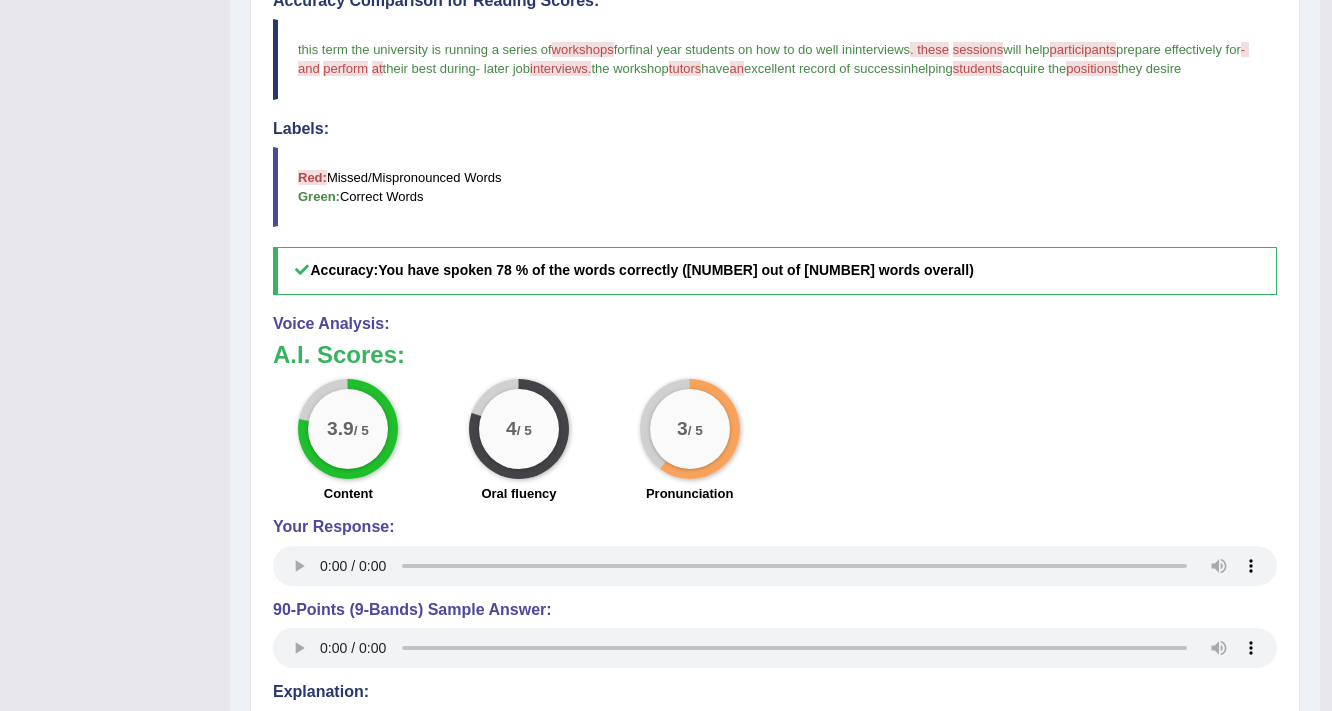 scroll, scrollTop: 720, scrollLeft: 0, axis: vertical 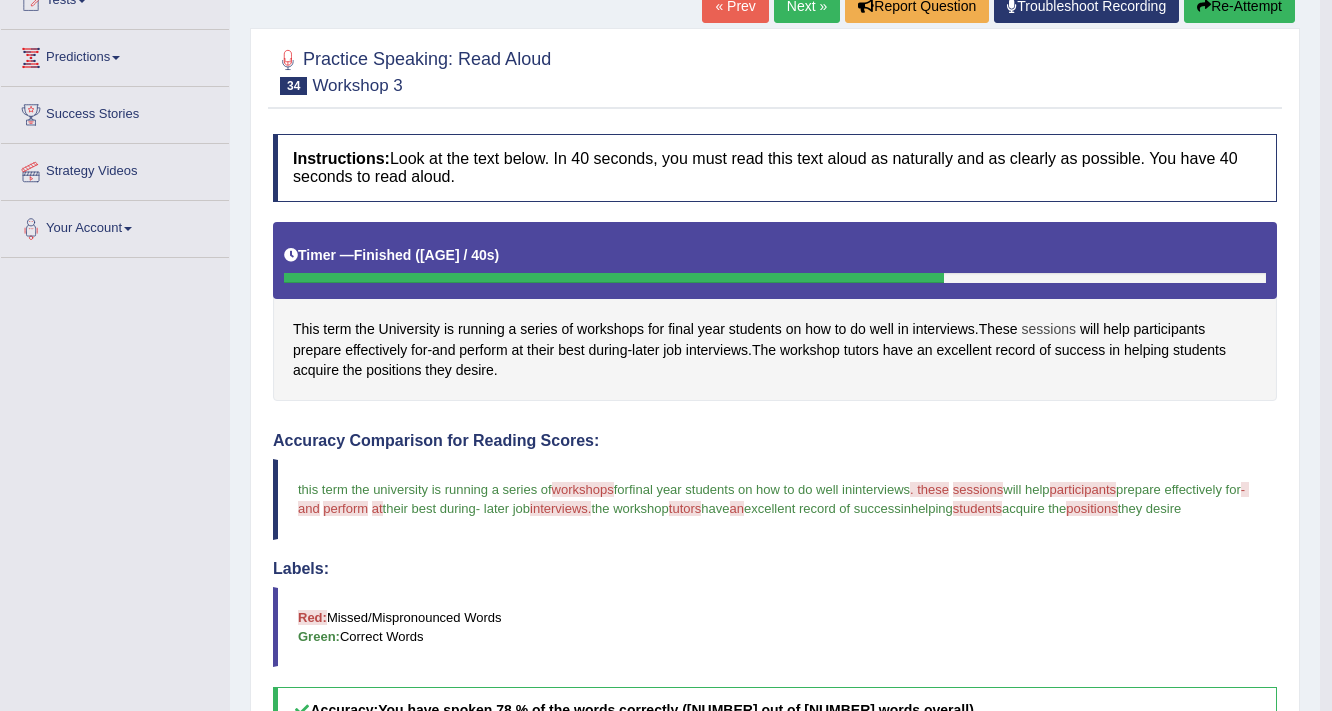 click on "sessions" at bounding box center [1049, 329] 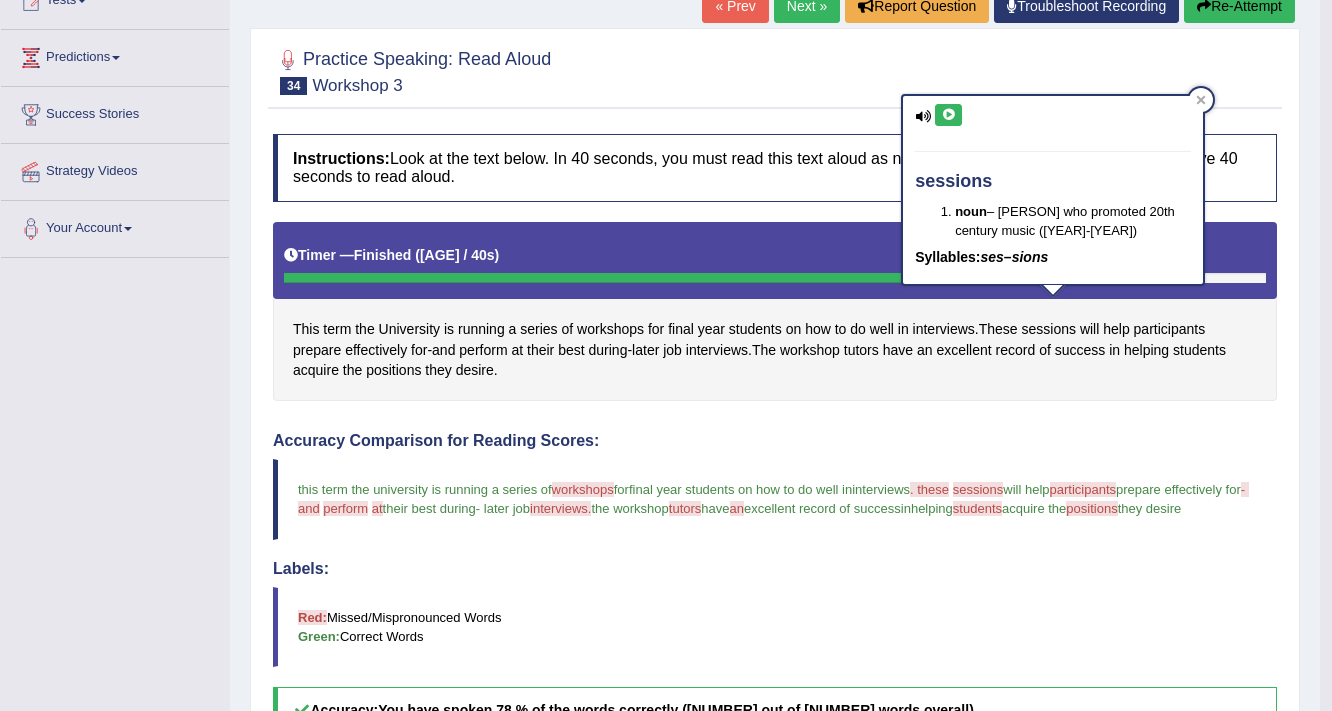 click at bounding box center [948, 115] 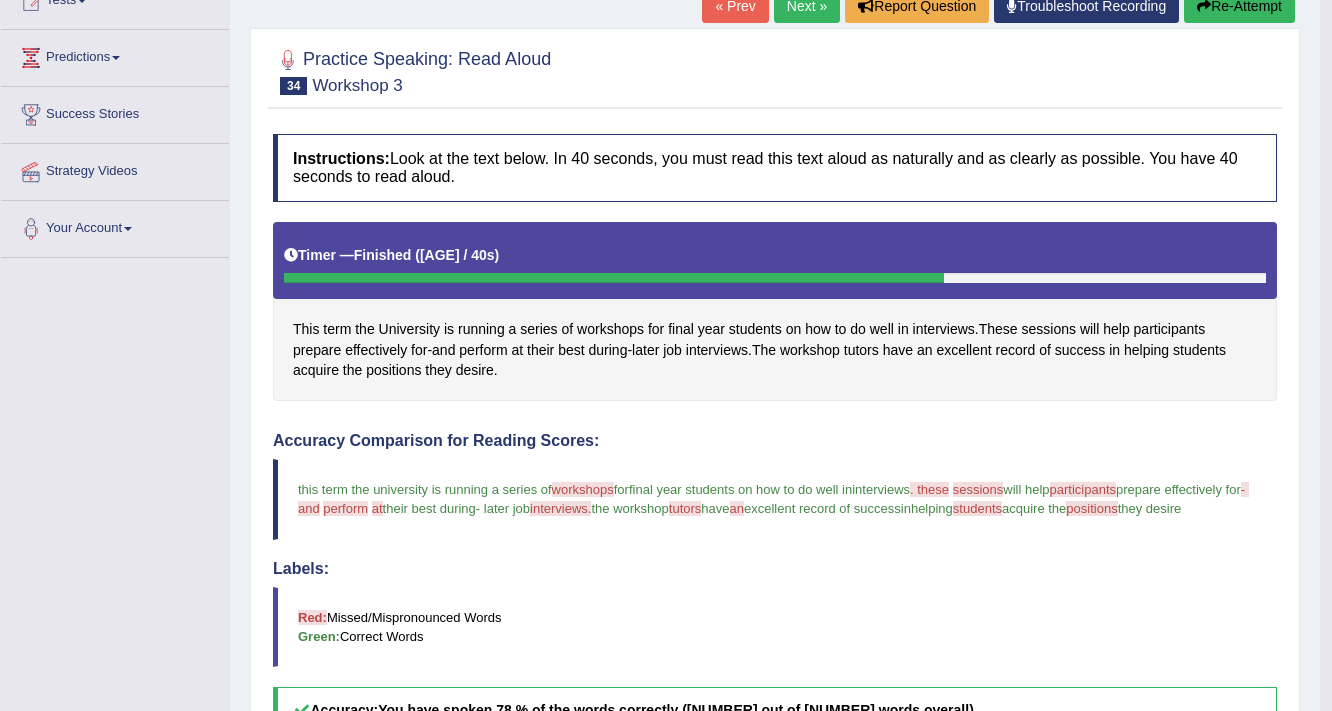 click on "Instructions: Look at the text below. In 40 seconds, you must read this text aloud as naturally and as clearly as possible. You have 40 seconds to read aloud. Timer — Finished ( [AGE] / 40s ) This term the University is running a series of workshops for final year students on how to do well in interviews. These sessions will help participants prepare effectively for - and perform at their best during - later job interviews. The workshop tutors have an excellent record of success in helping students acquire the positions they desire. Created with Highcharts 7.1.2 Too low Too high Time Pitch meter: 0 10 20 30 40 Created with Highcharts 7.1.2 Great Too slow Too fast Time Speech pace meter: 0 10 20 30 40 Accuracy Comparison for Reading Scores: this term the university is running a series of workshops workshop for the final year students on how to do well in the interviews. these" at bounding box center (775, 740) 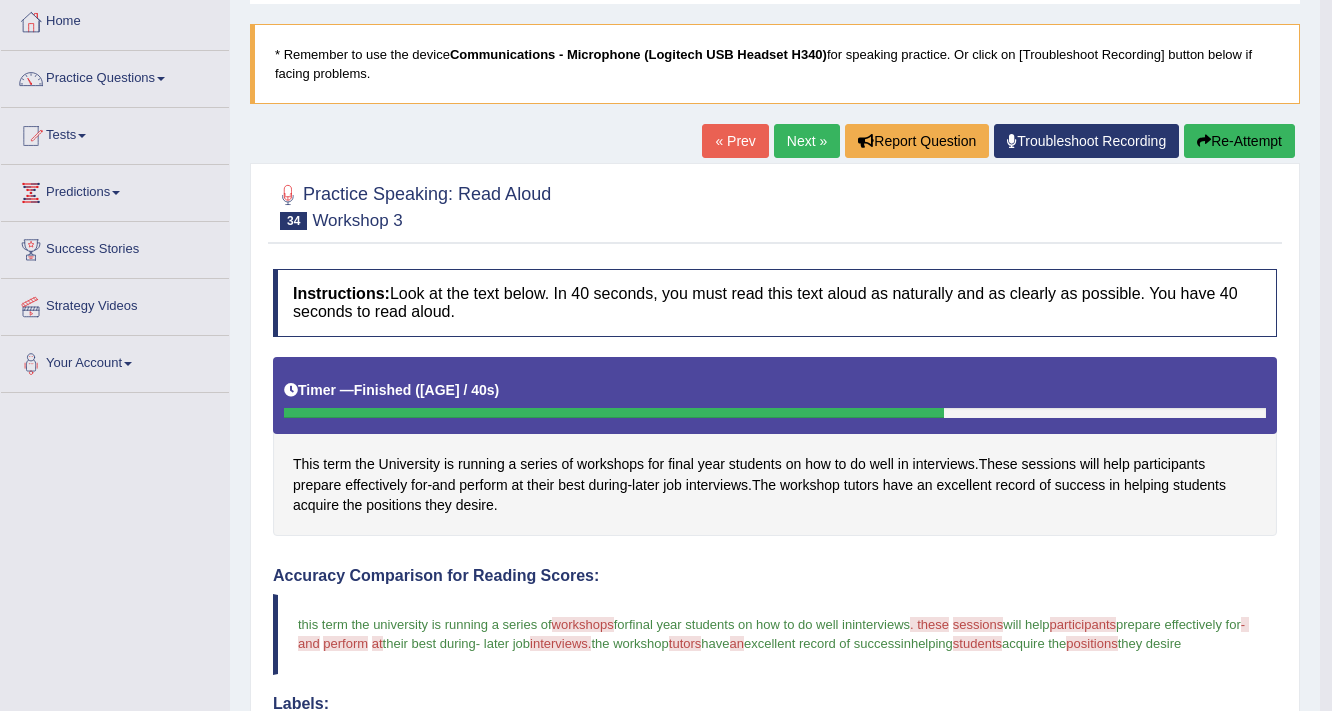 scroll, scrollTop: 160, scrollLeft: 0, axis: vertical 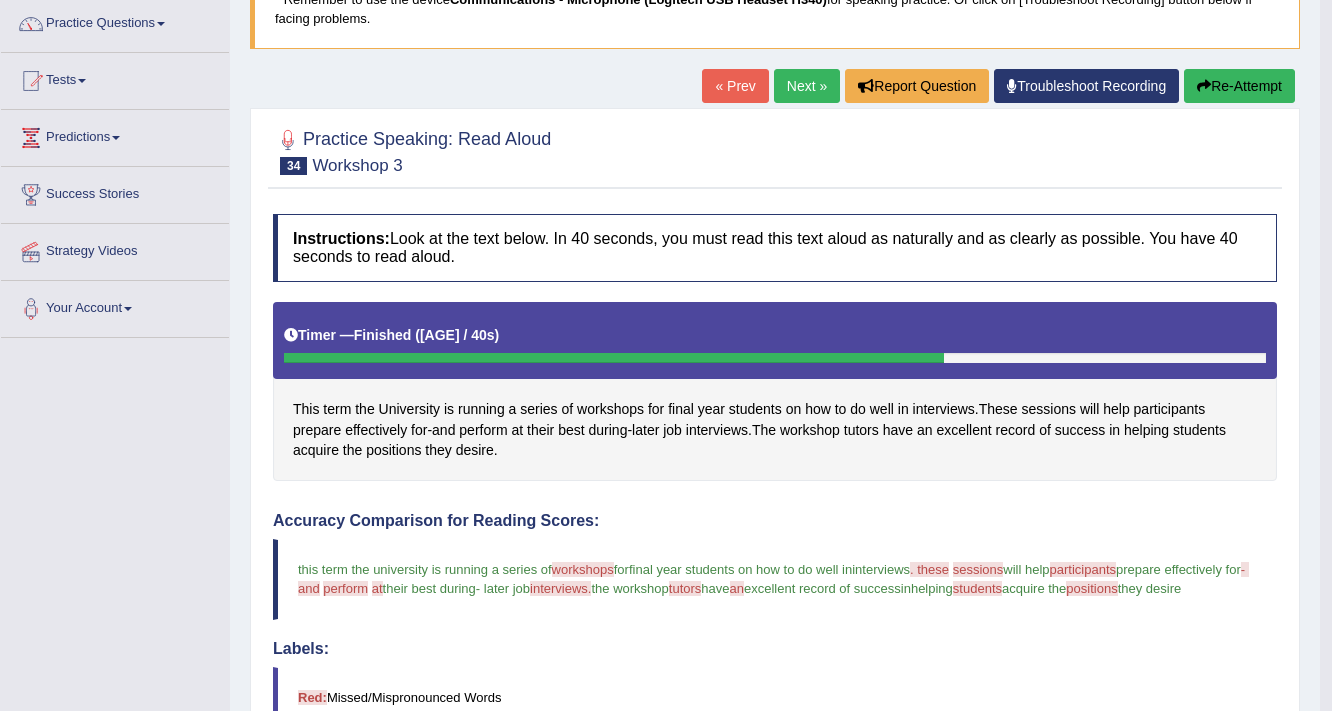 click on "Re-Attempt" at bounding box center [1239, 86] 